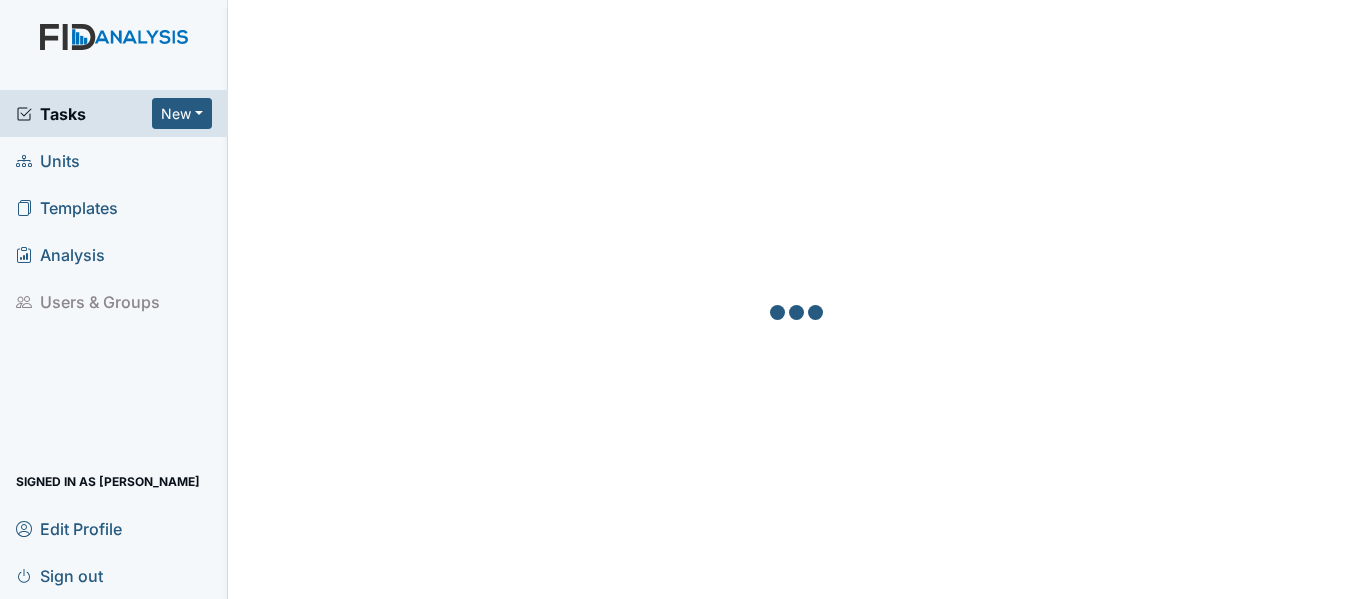 scroll, scrollTop: 0, scrollLeft: 0, axis: both 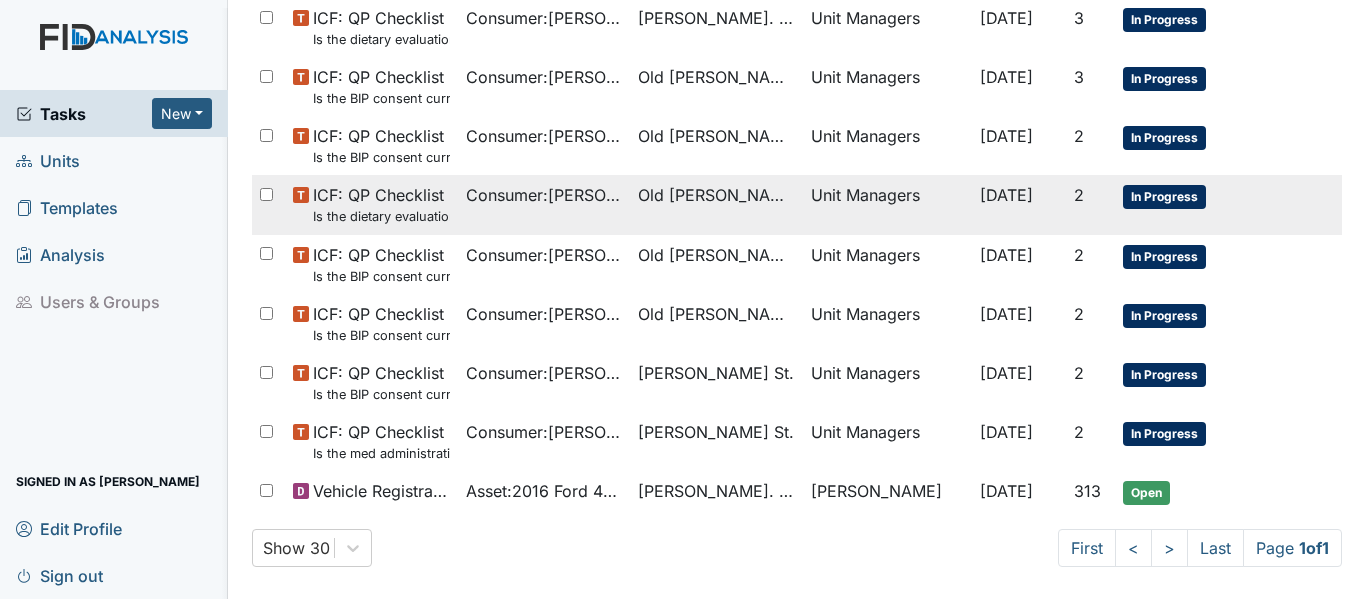 click on "Consumer :  Bowman, Tameka" at bounding box center (544, 195) 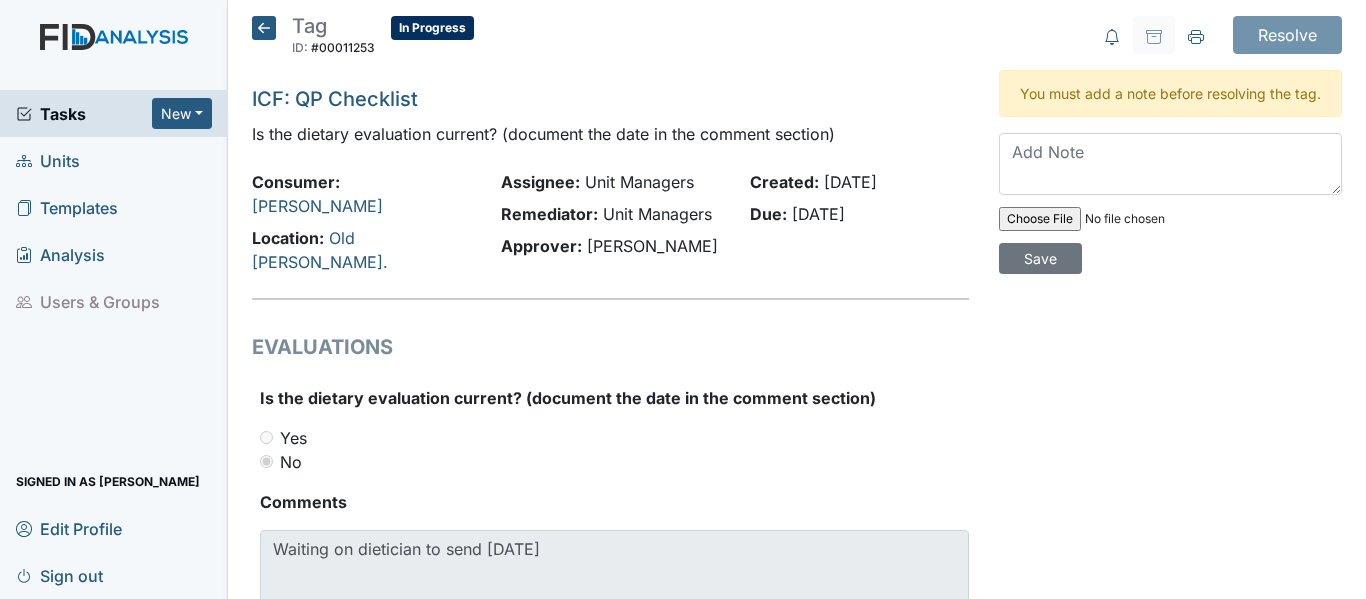 scroll, scrollTop: 0, scrollLeft: 0, axis: both 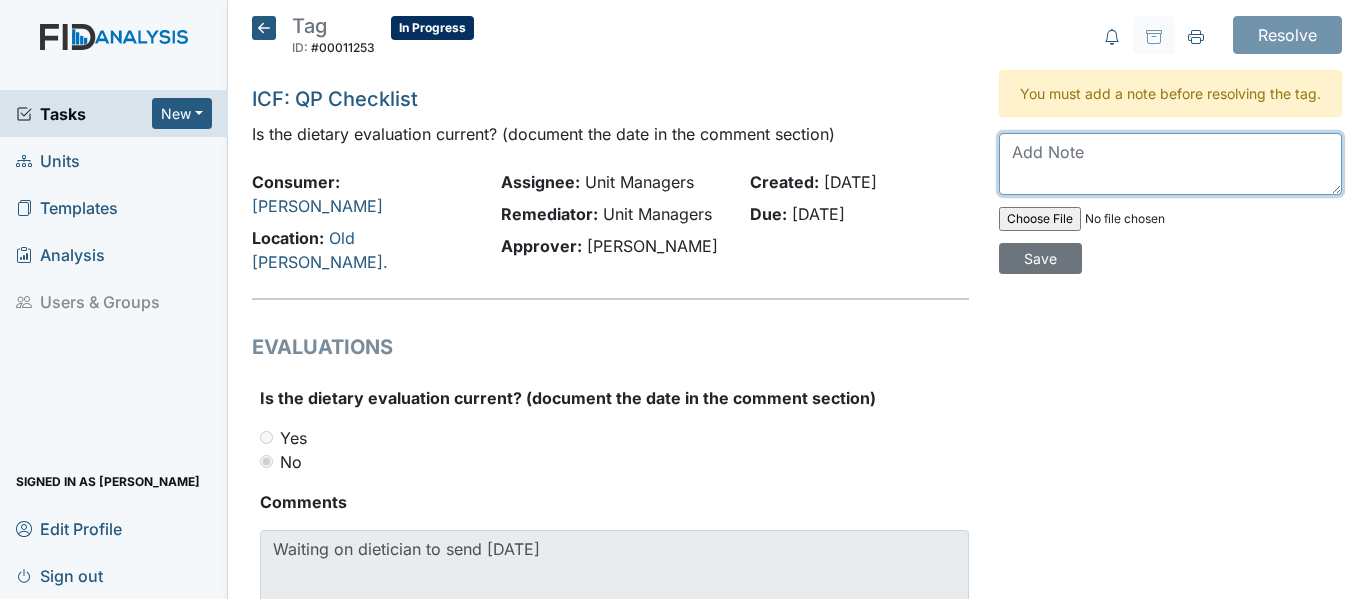 click at bounding box center (1170, 164) 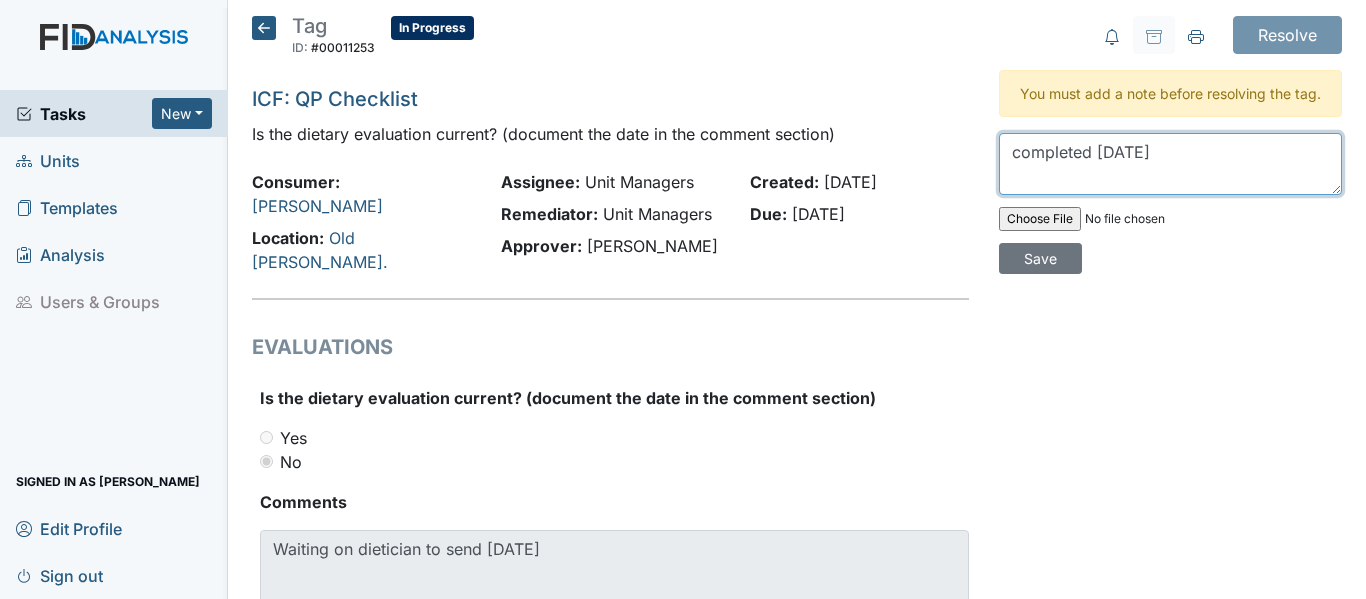 type on "completed 7.25.25" 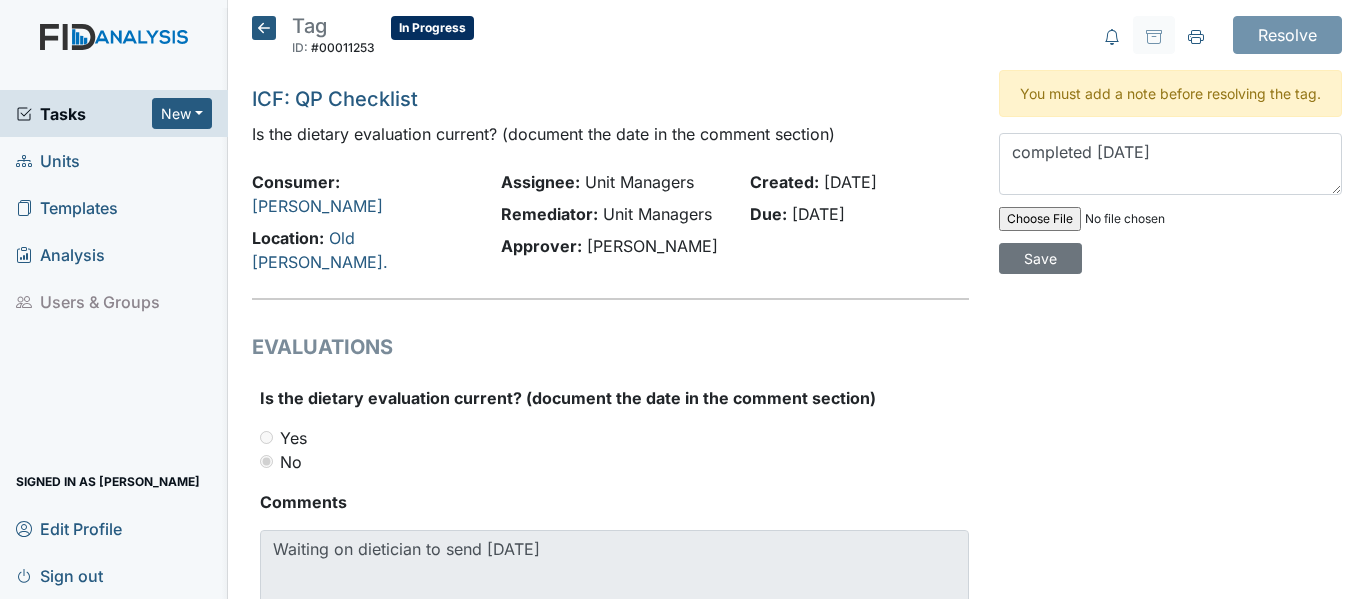 click at bounding box center (1135, 219) 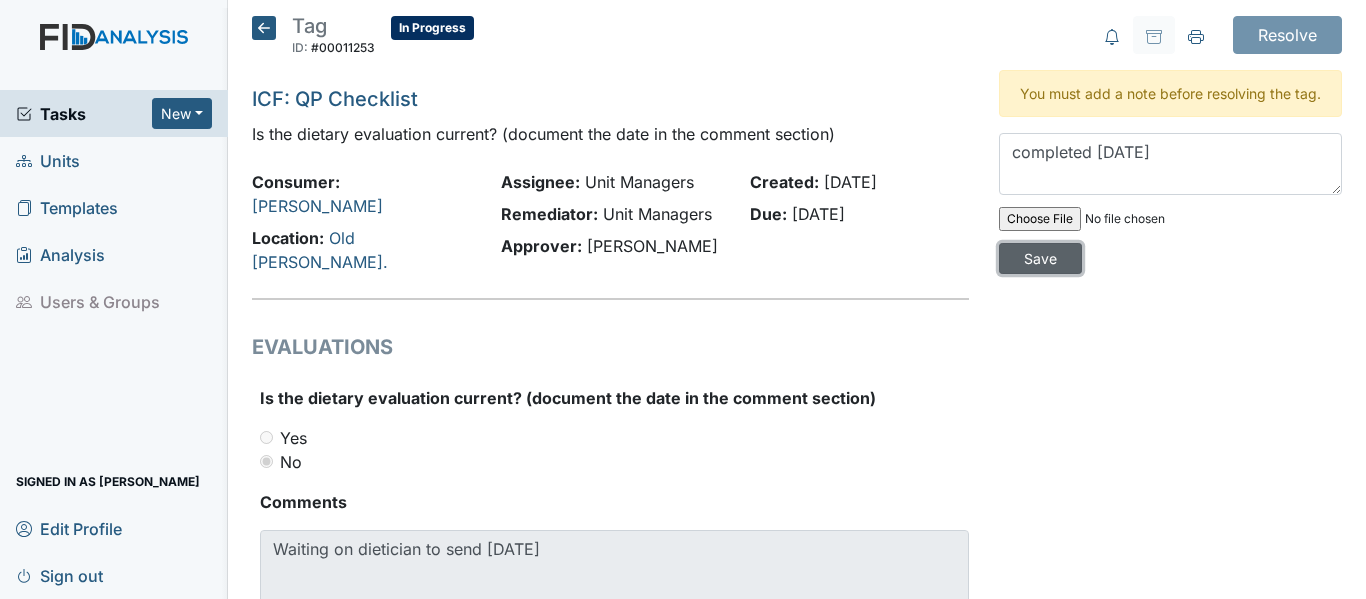 click on "Save" at bounding box center (1040, 258) 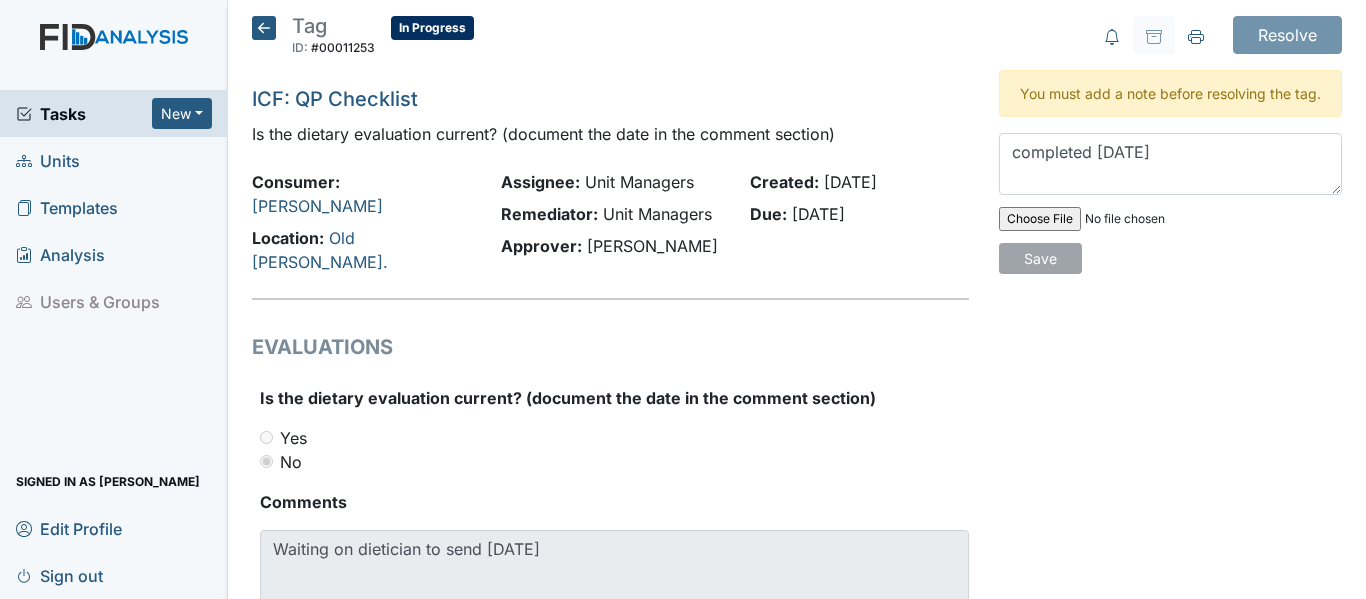 type 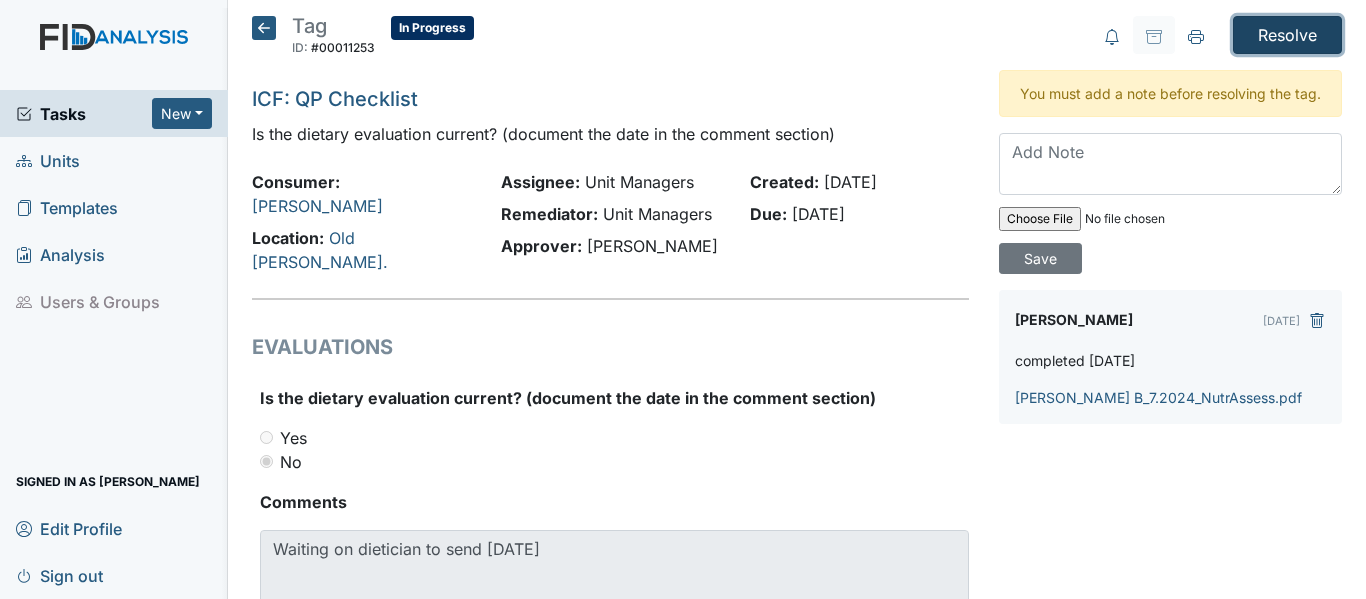 click on "Resolve" at bounding box center (1287, 35) 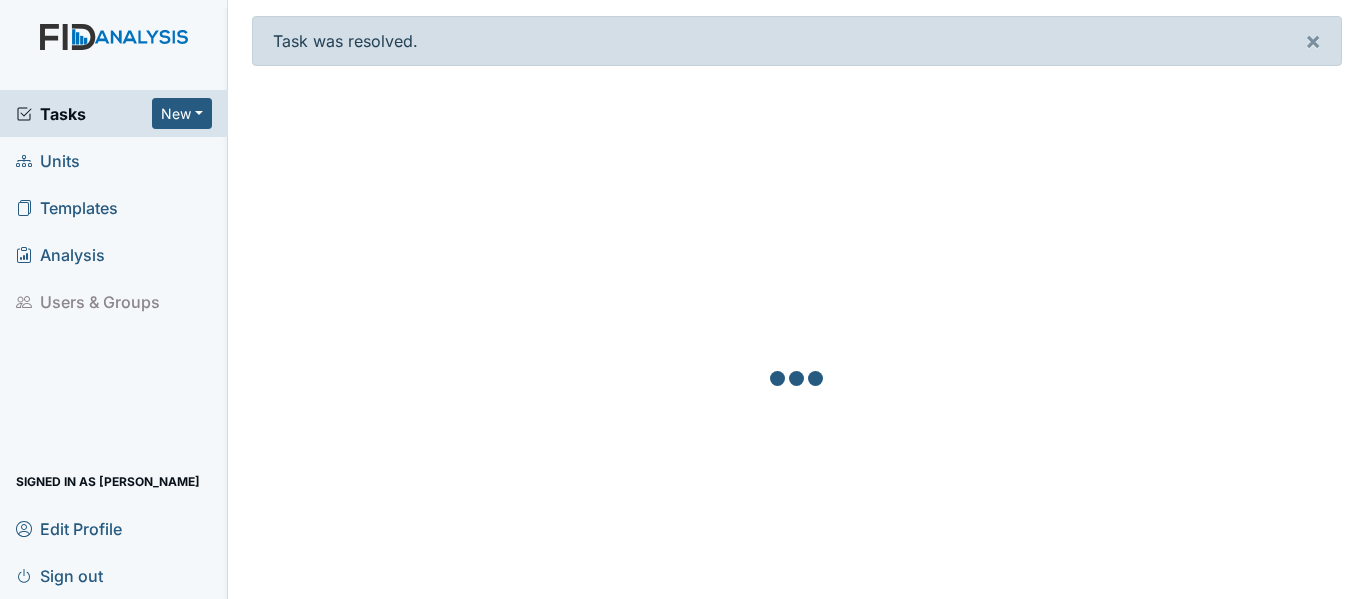 scroll, scrollTop: 0, scrollLeft: 0, axis: both 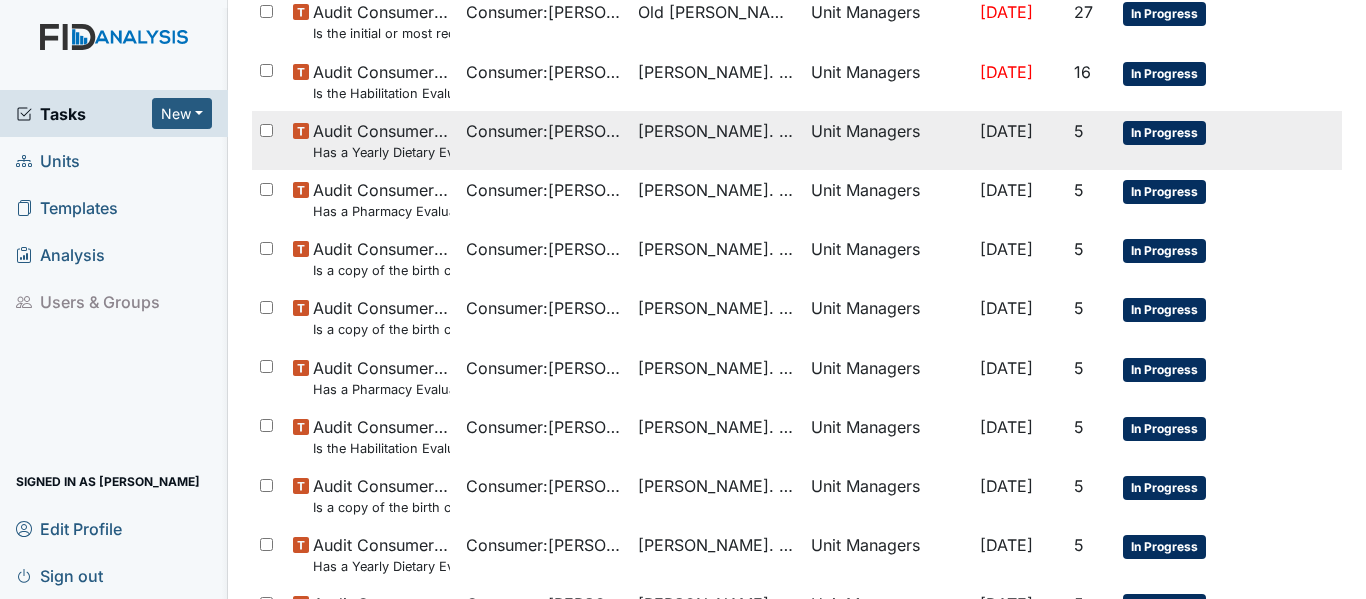 click on "Consumer :  Pierce, William" at bounding box center [544, 131] 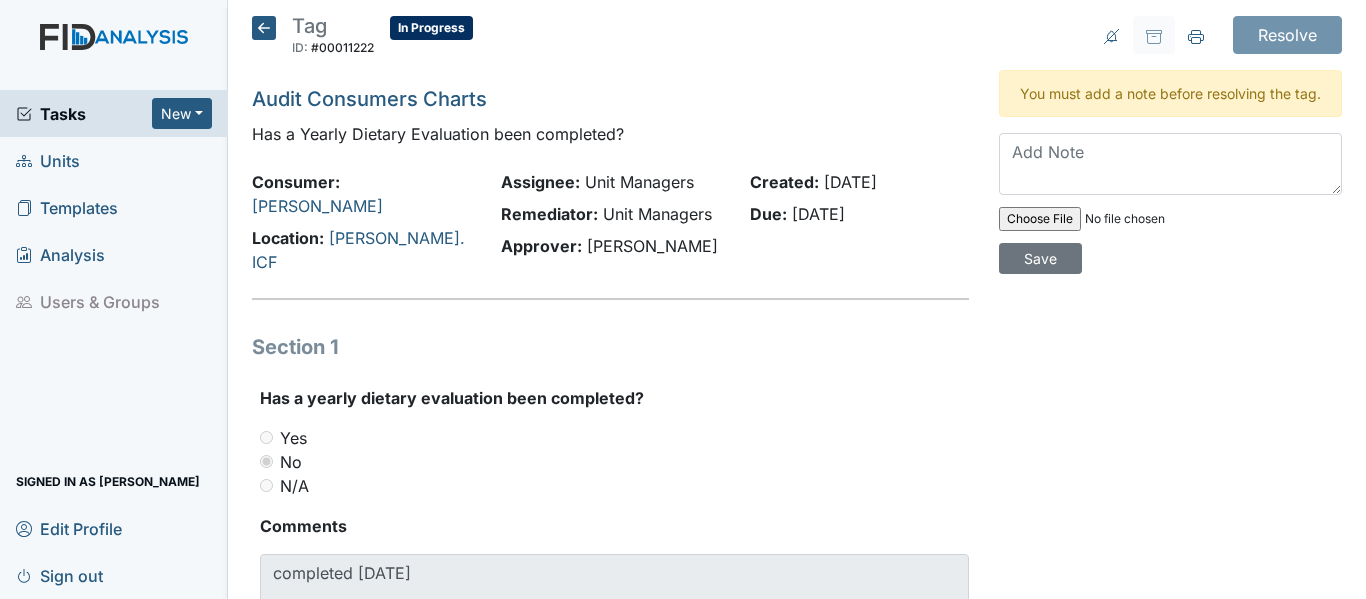 scroll, scrollTop: 0, scrollLeft: 0, axis: both 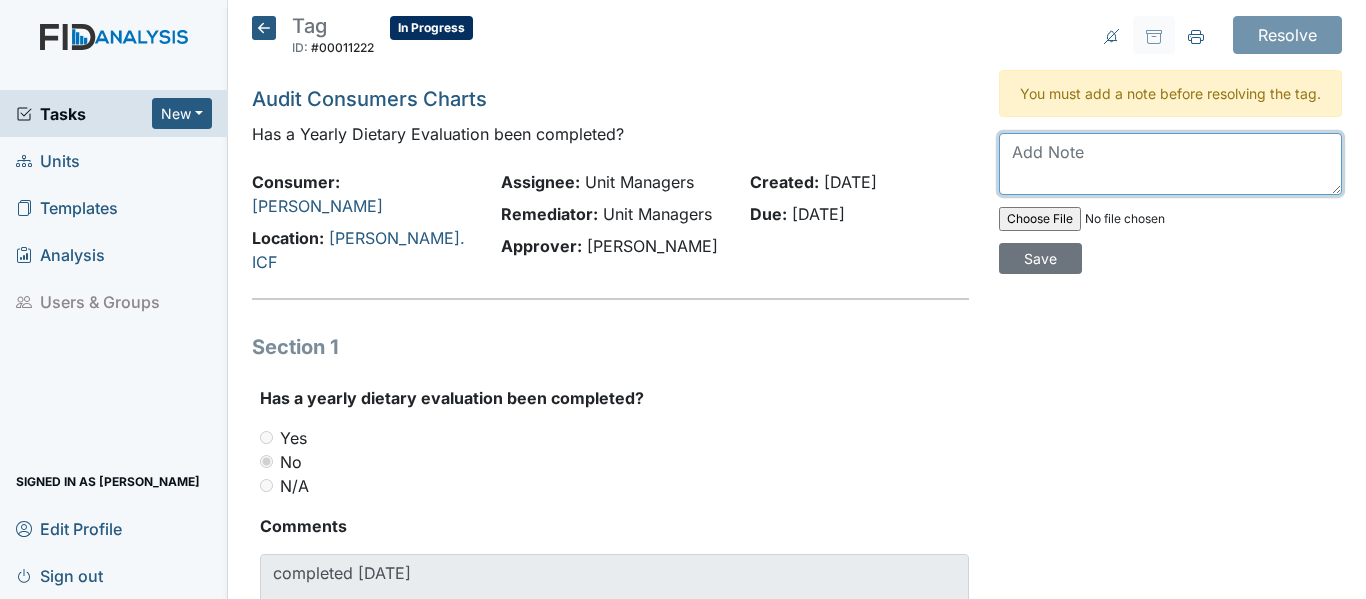 click at bounding box center [1170, 164] 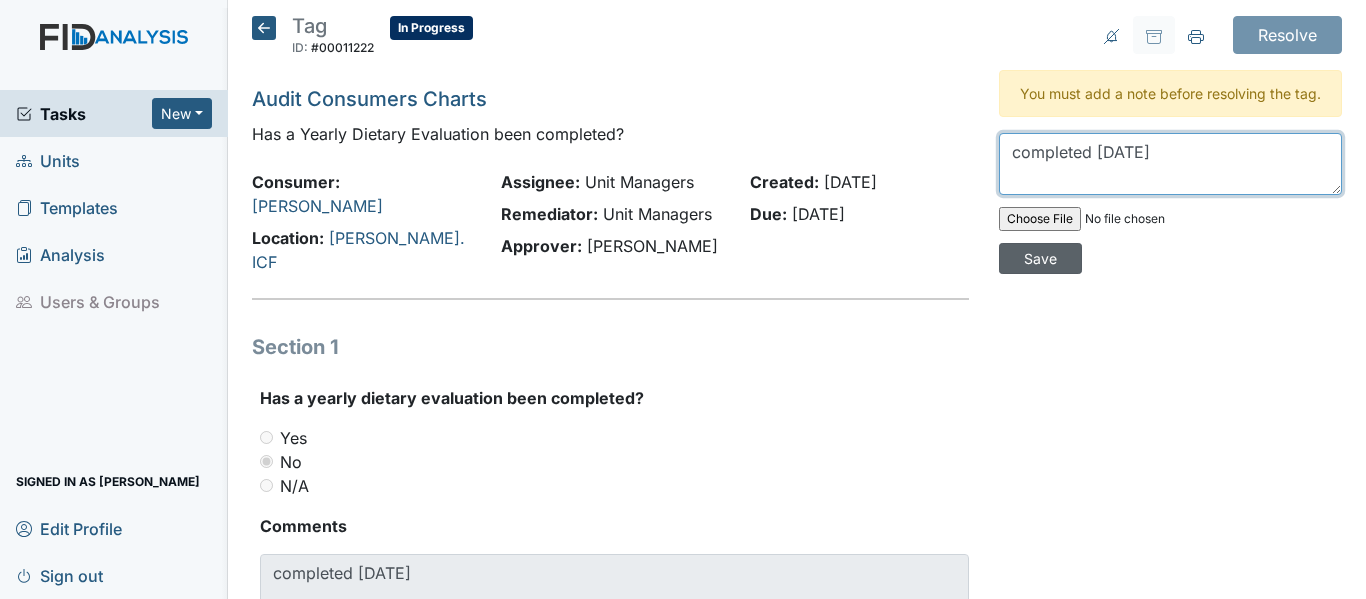 type on "completed 8.8.24" 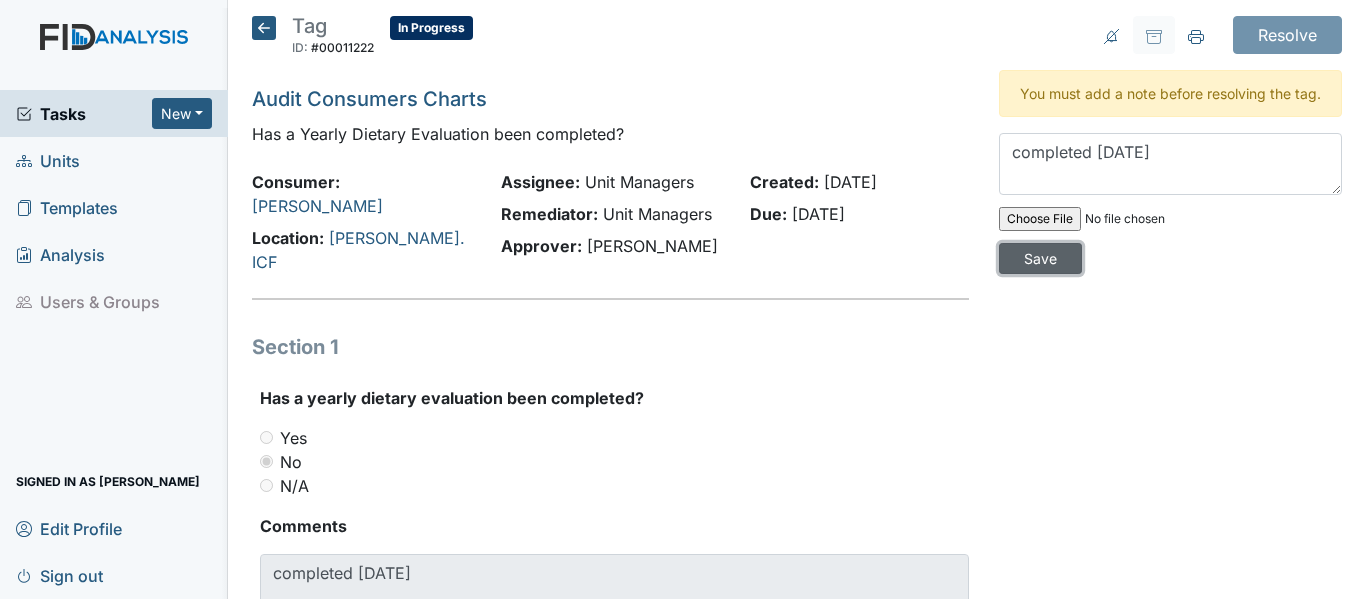 click on "Save" at bounding box center [1040, 258] 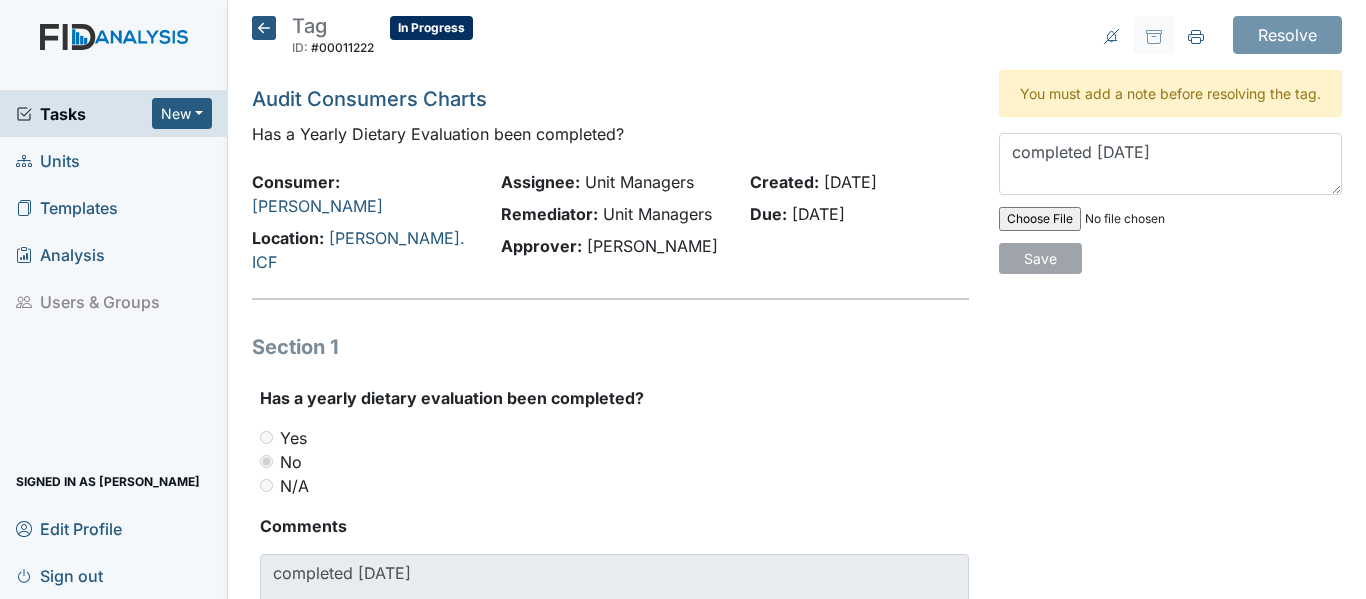 type 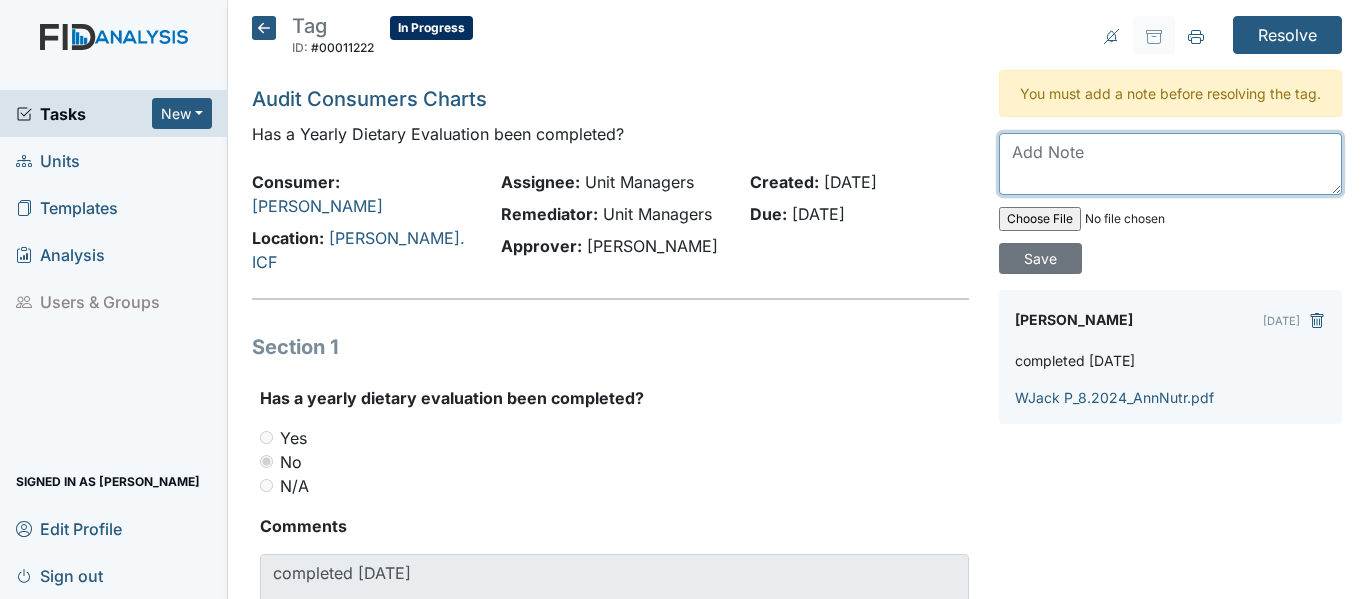 click at bounding box center (1170, 164) 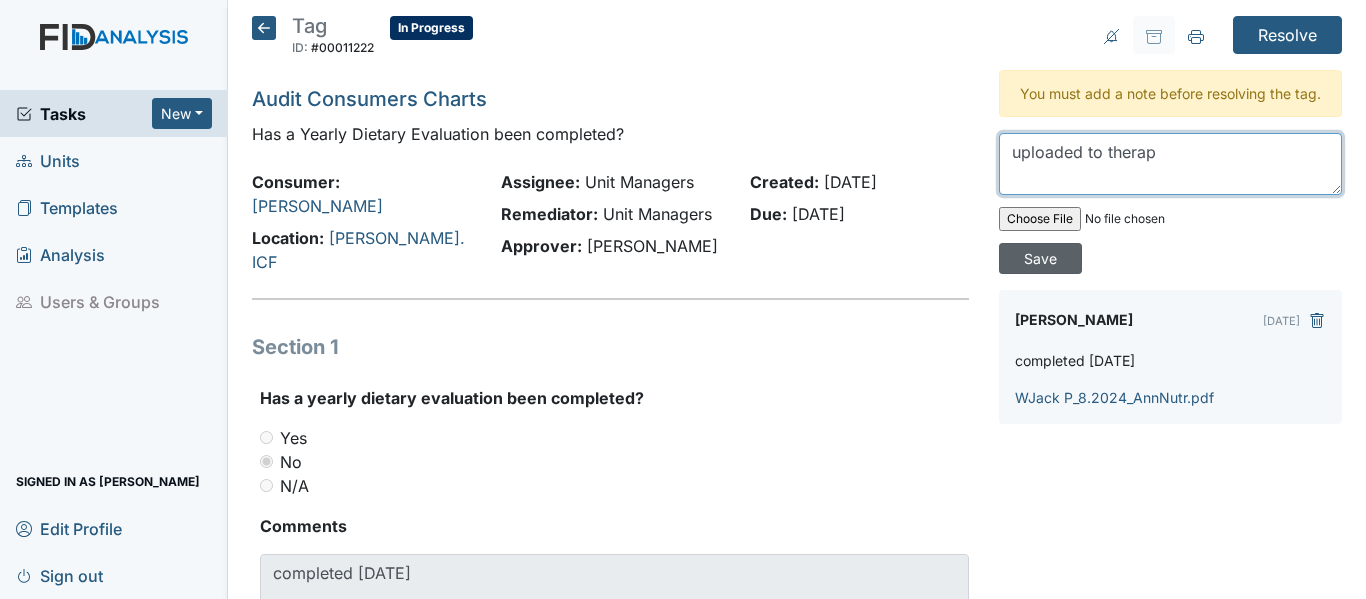 type on "uploaded to therap" 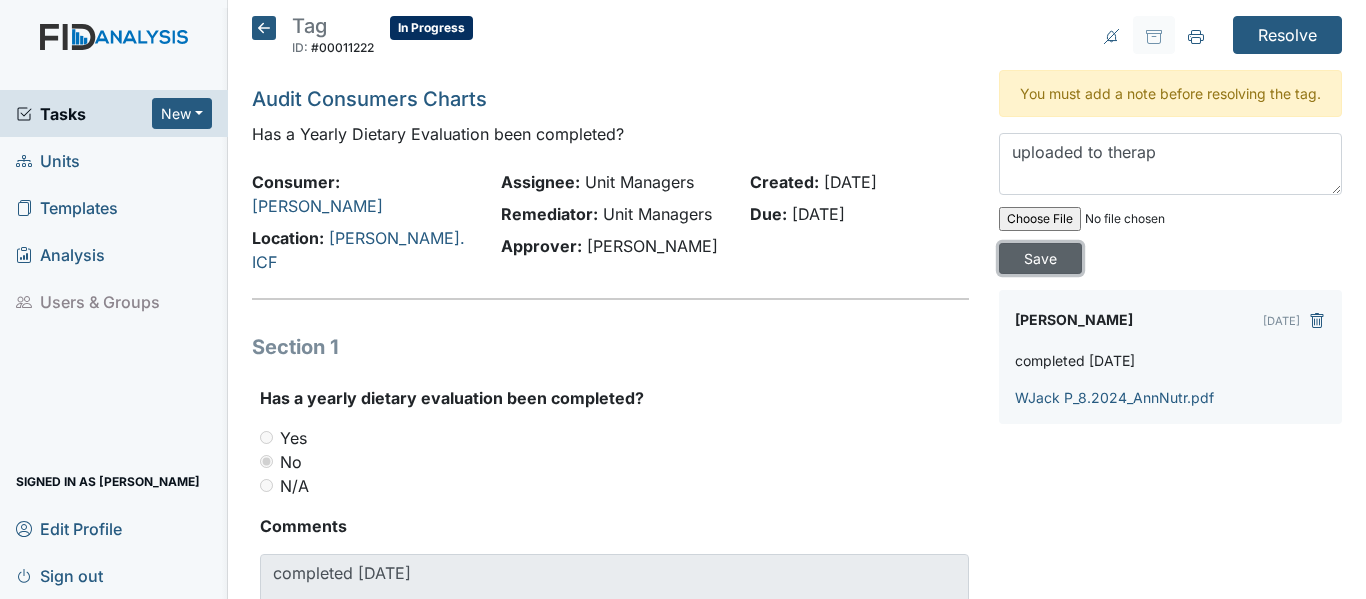 click on "Save" at bounding box center [1040, 258] 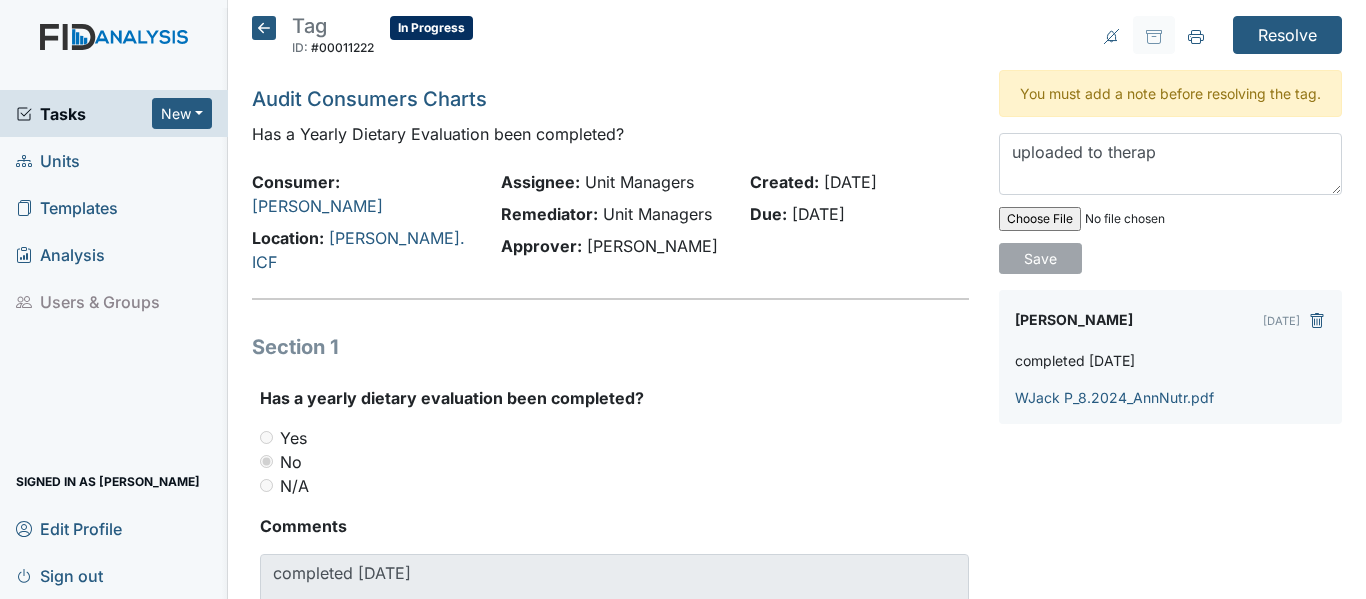 type 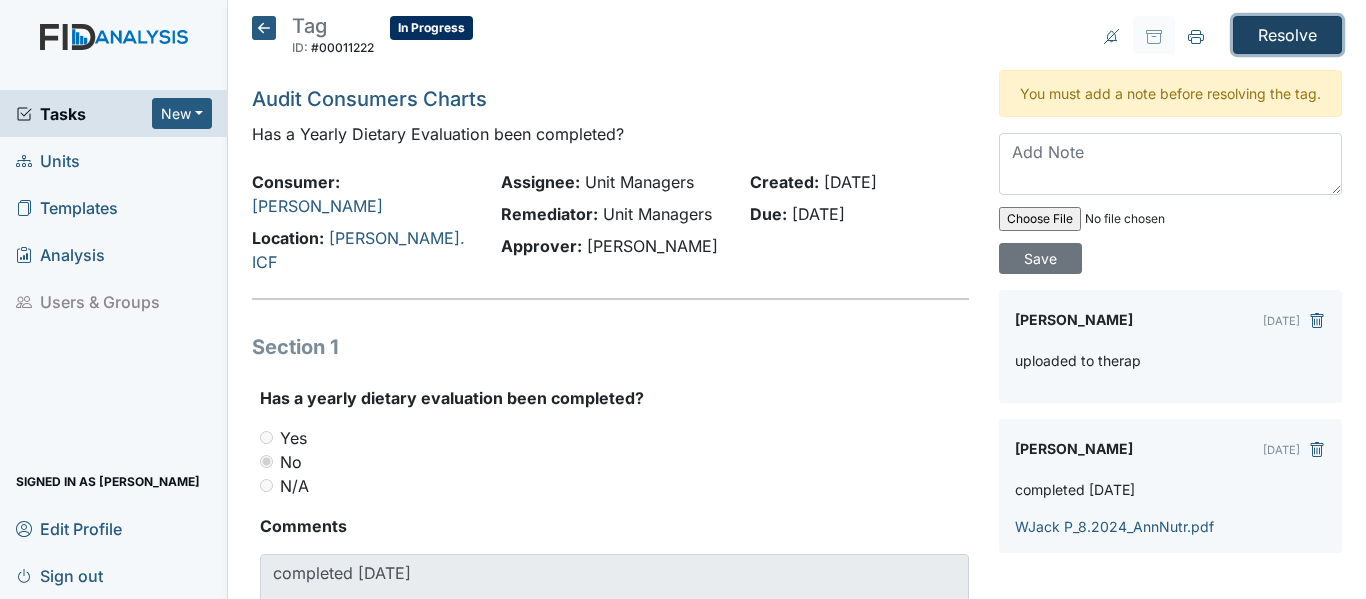 click on "Resolve" at bounding box center (1287, 35) 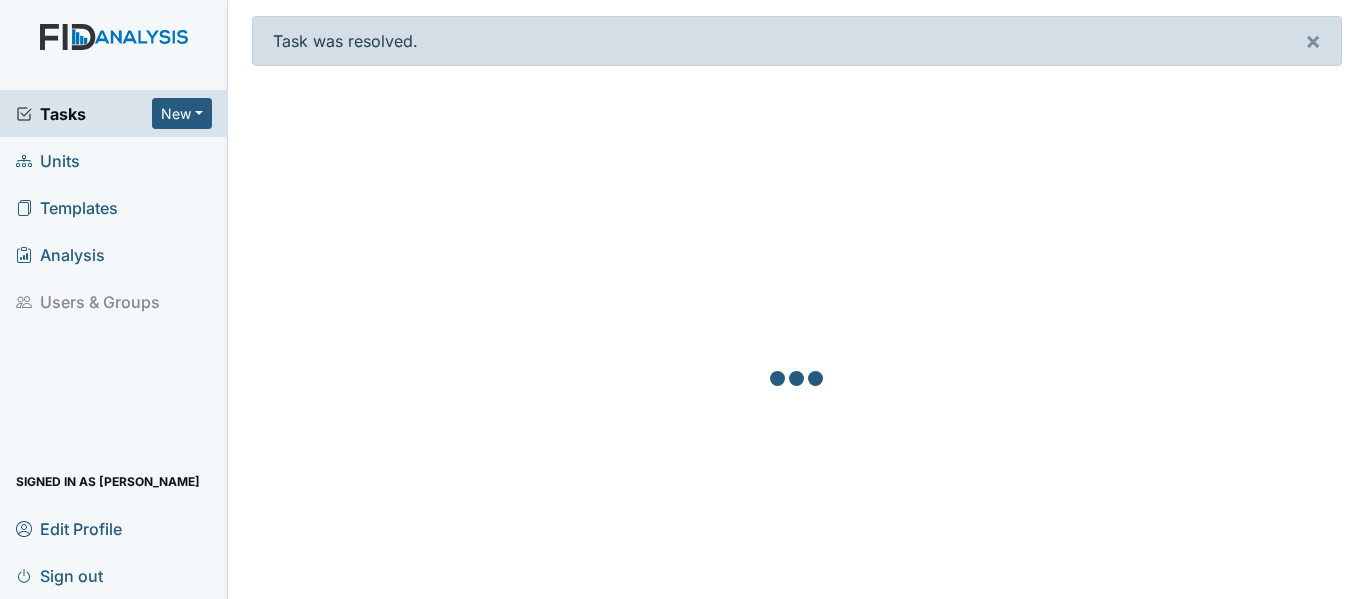 scroll, scrollTop: 0, scrollLeft: 0, axis: both 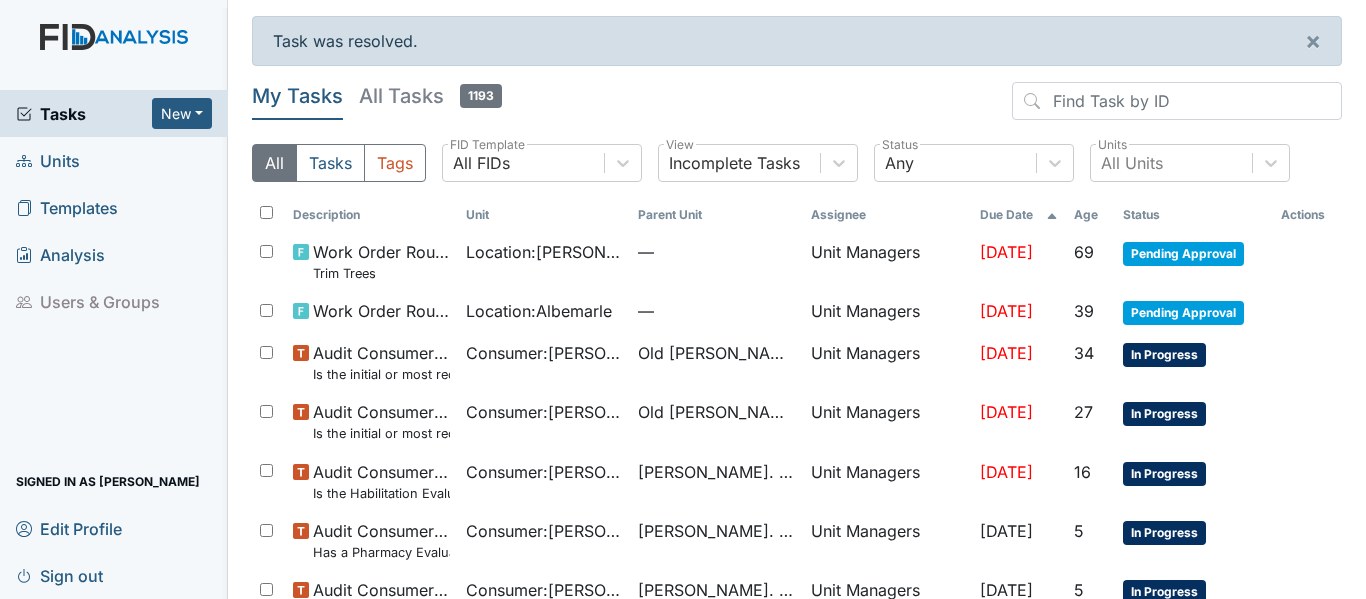 click on "Units" at bounding box center [48, 160] 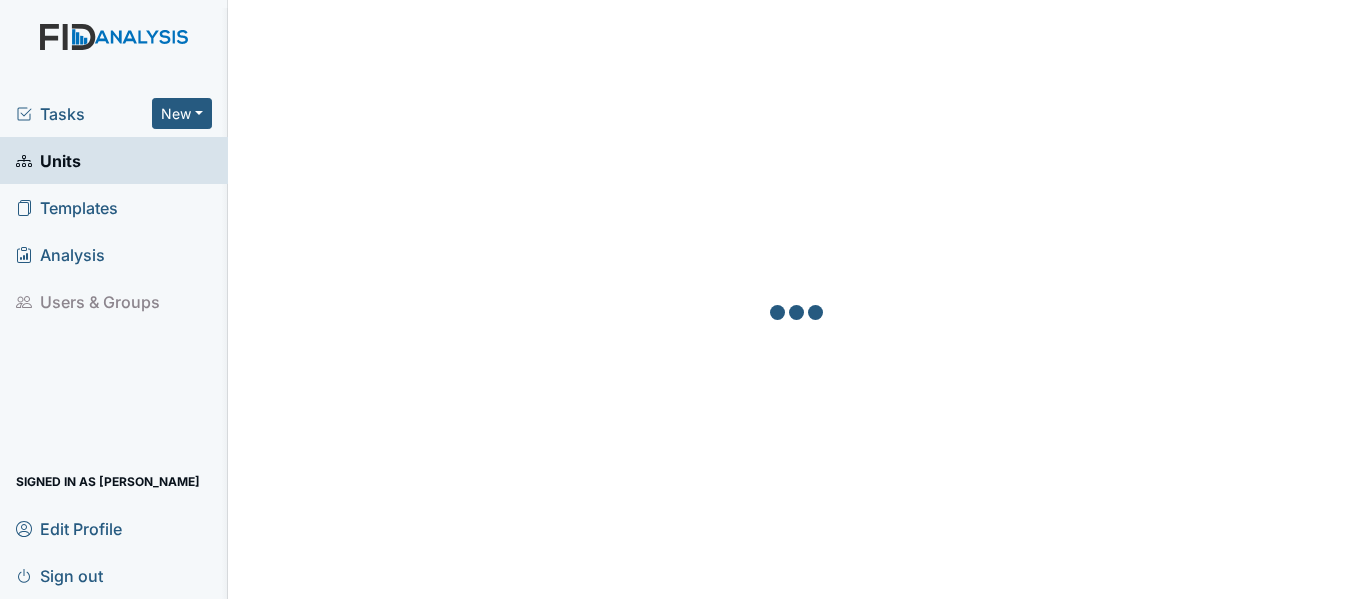 scroll, scrollTop: 0, scrollLeft: 0, axis: both 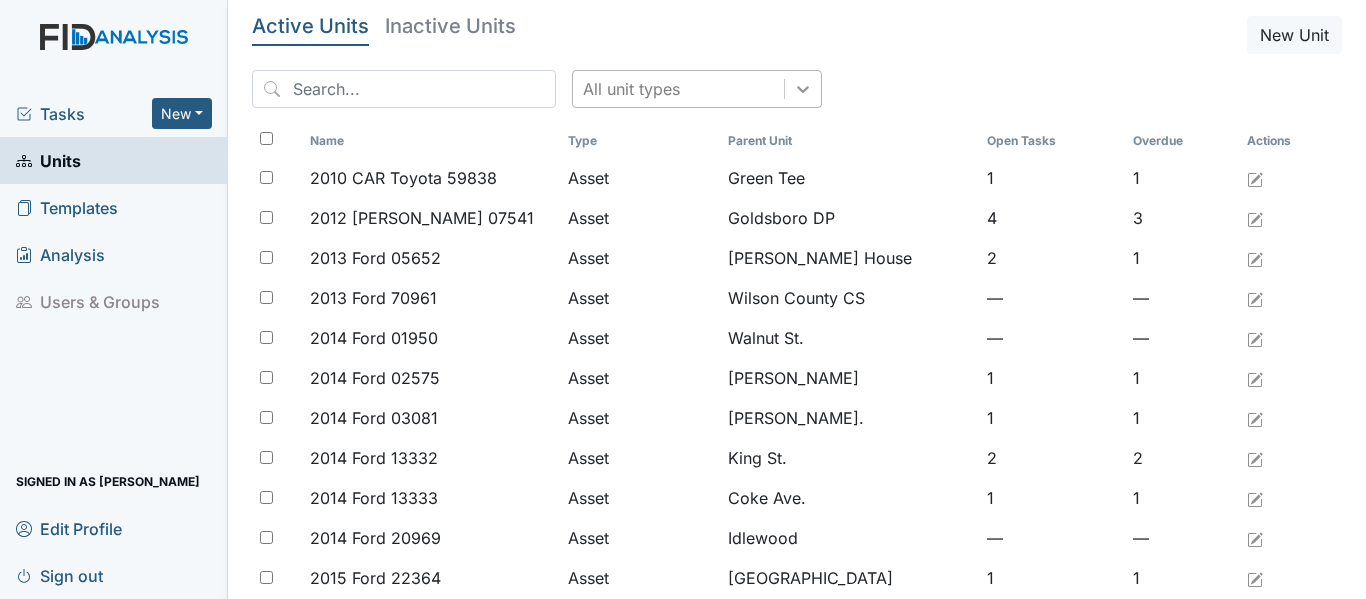 click at bounding box center (803, 89) 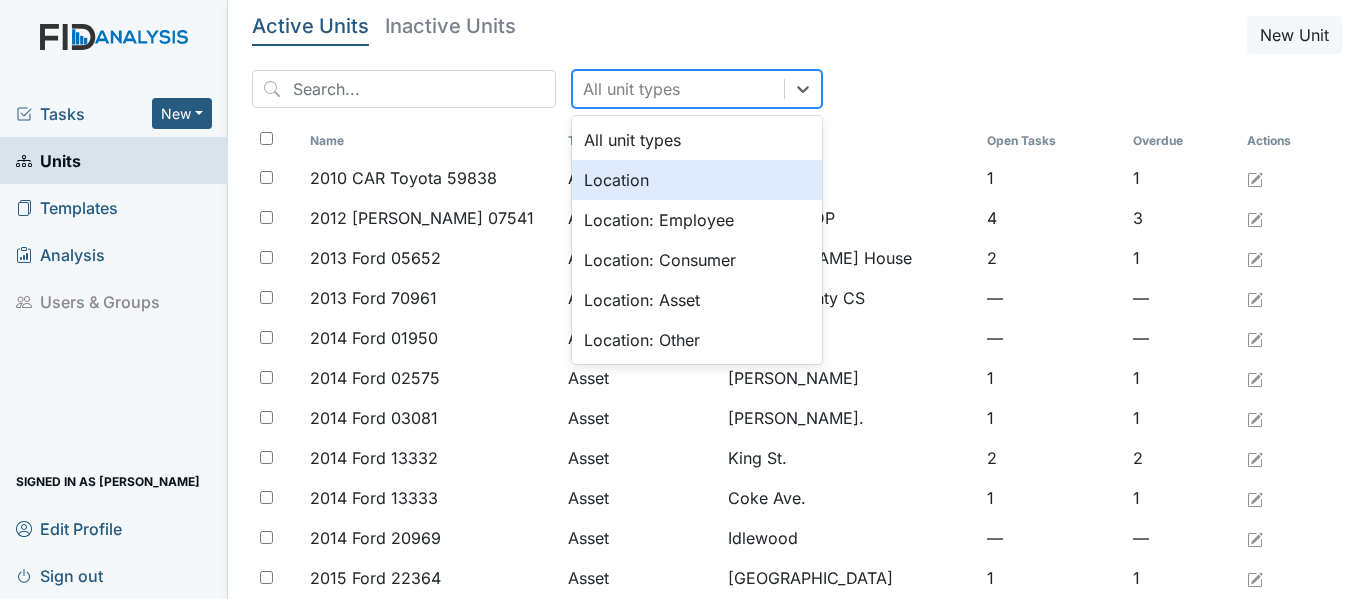 click on "Location" at bounding box center (697, 180) 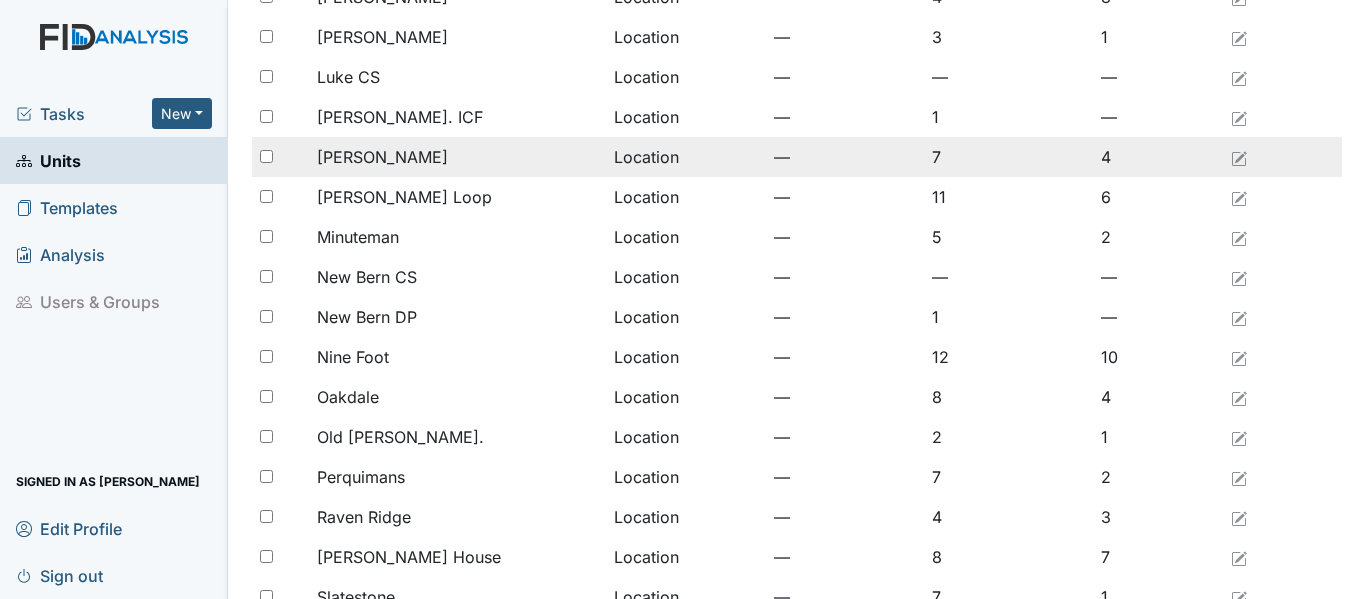 scroll, scrollTop: 1300, scrollLeft: 0, axis: vertical 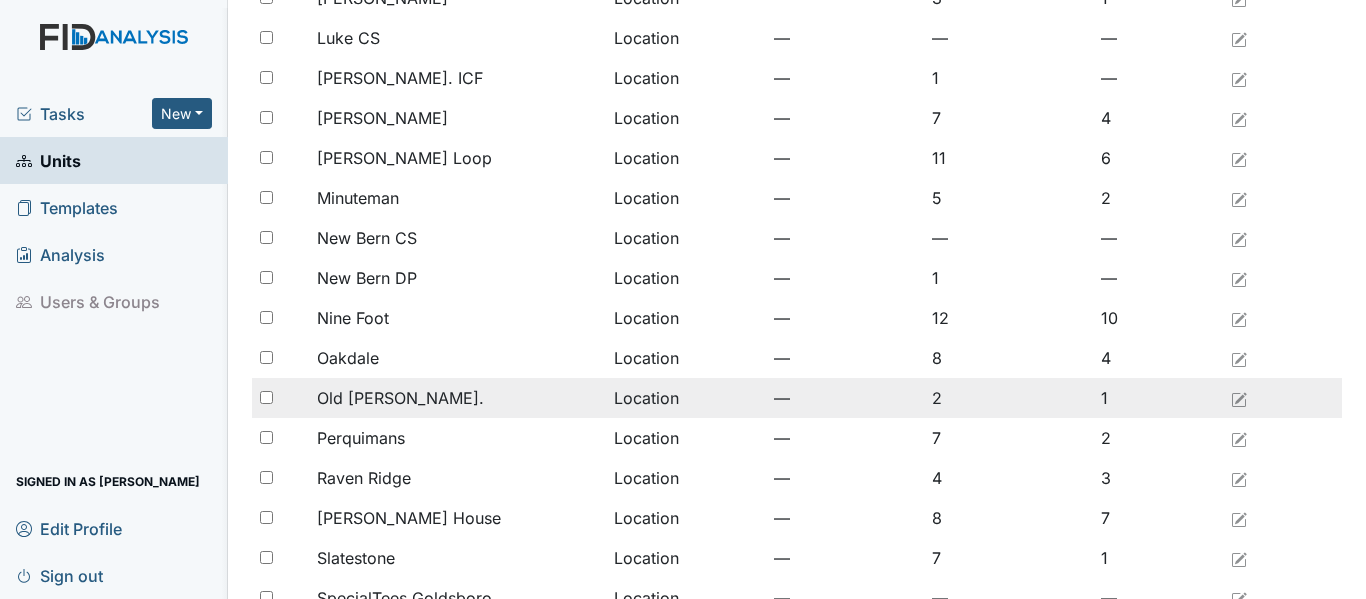 click on "Old [PERSON_NAME]." at bounding box center (400, 398) 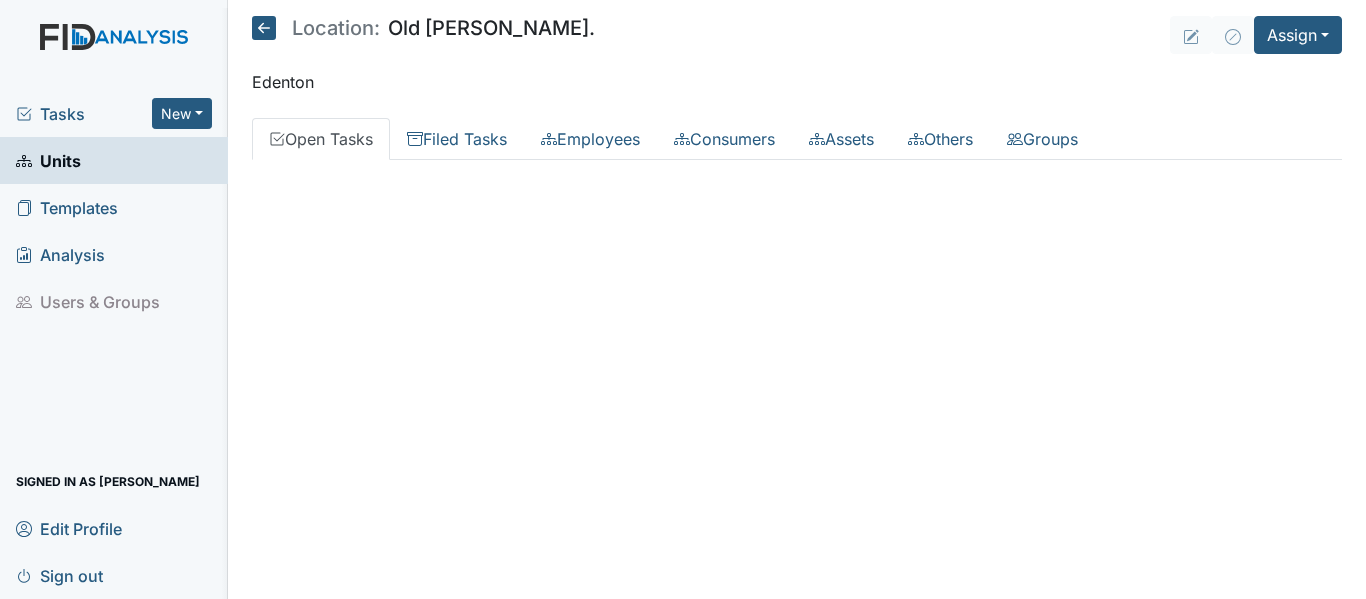scroll, scrollTop: 0, scrollLeft: 0, axis: both 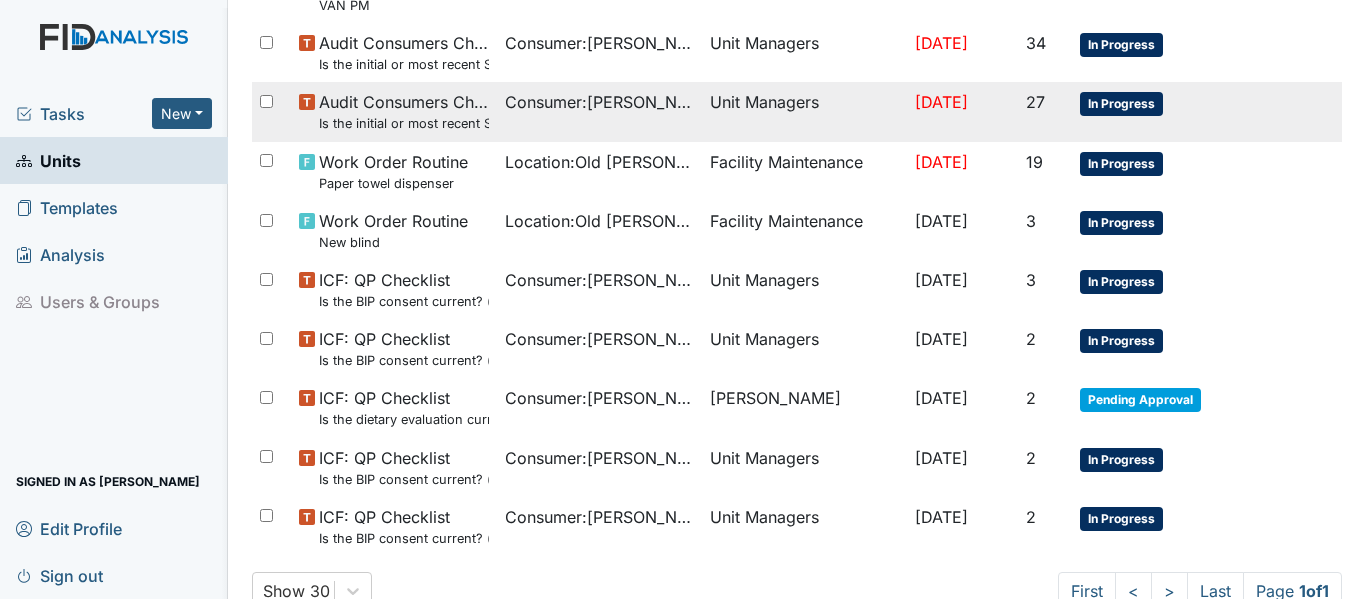 click on "Consumer :  Bowman, Tameka" at bounding box center [599, 407] 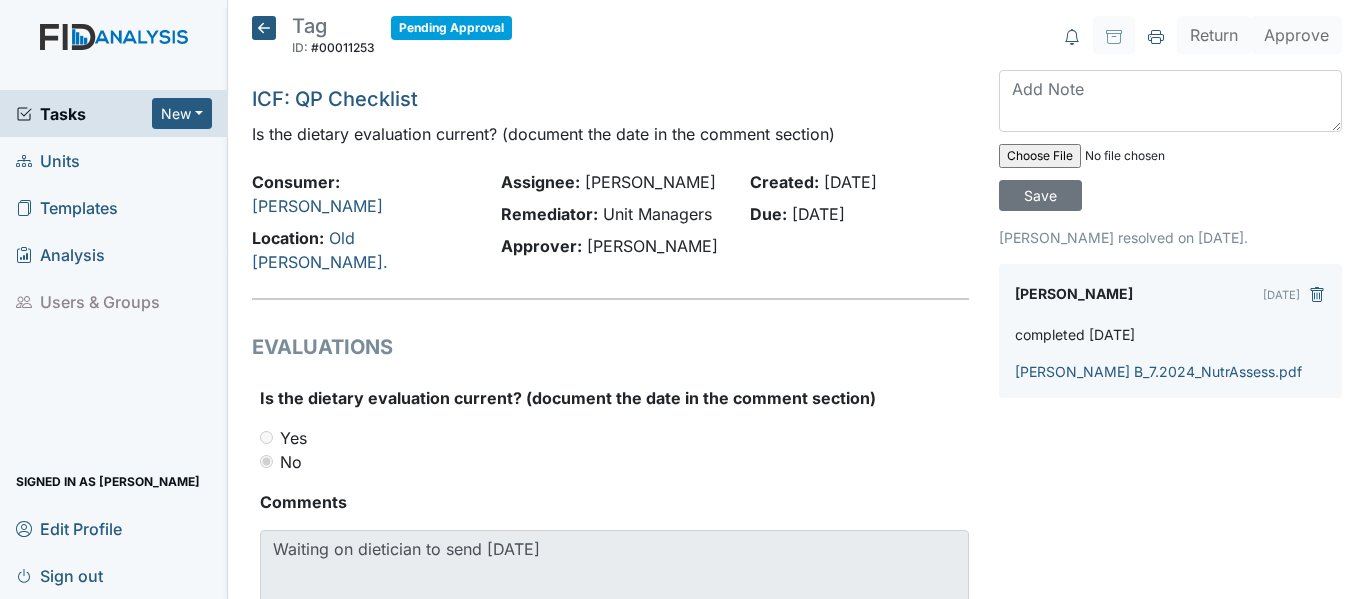 scroll, scrollTop: 0, scrollLeft: 0, axis: both 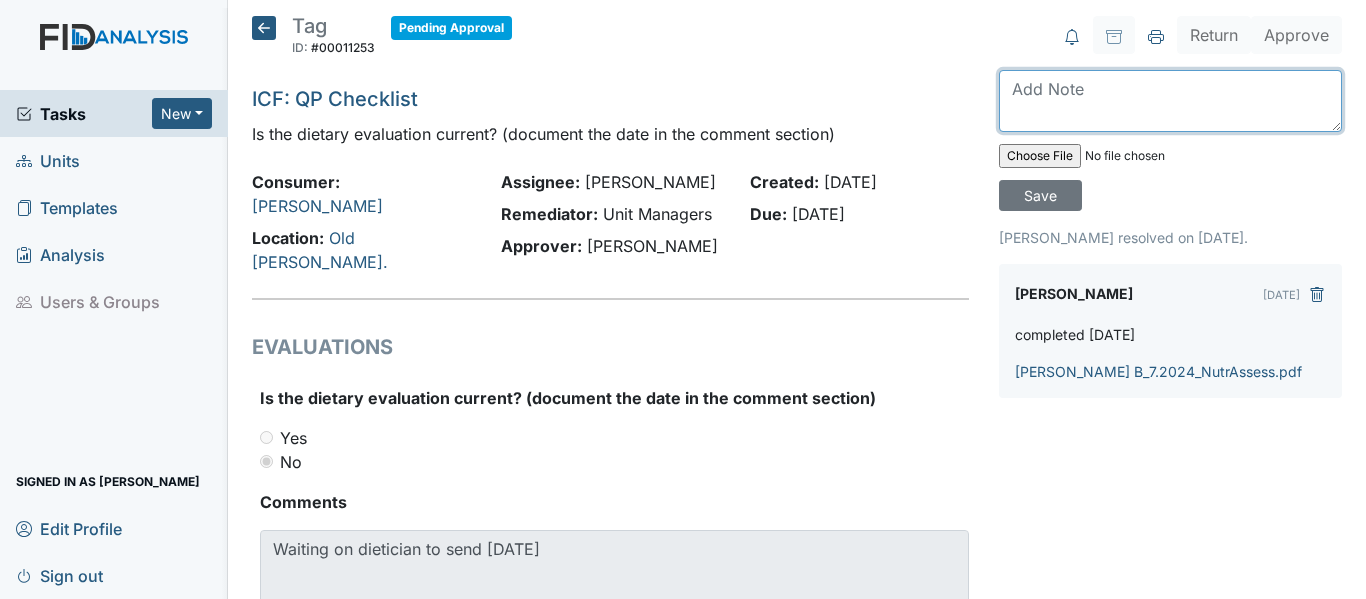 click at bounding box center (1170, 101) 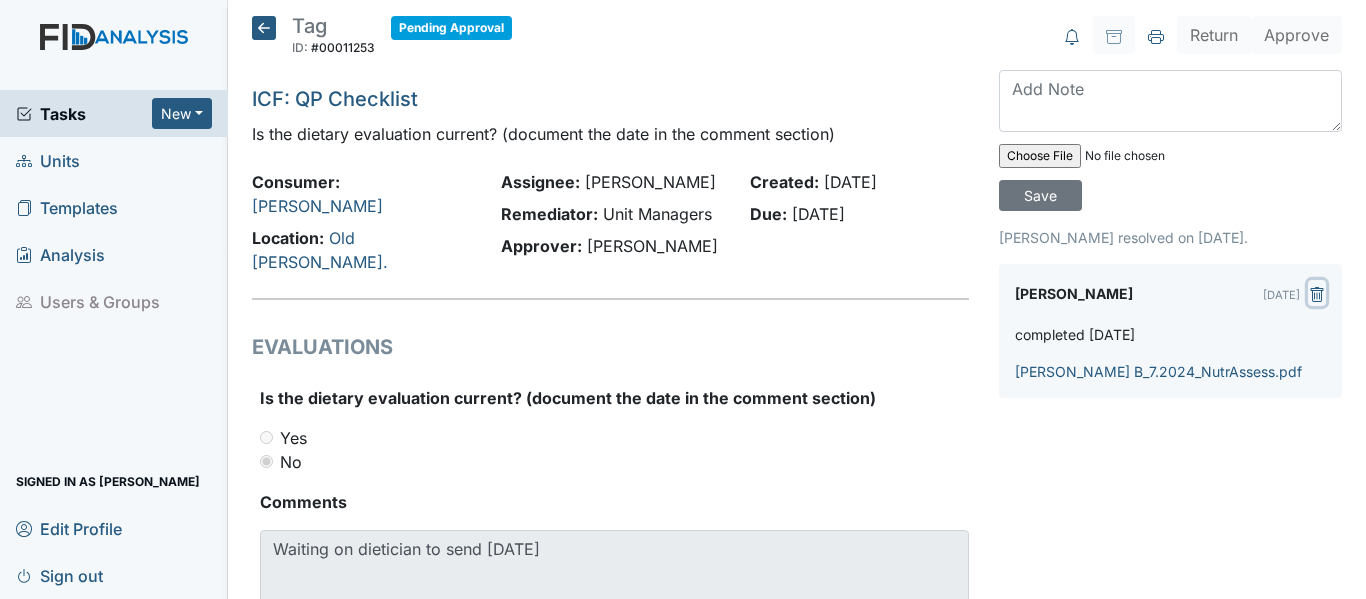 click 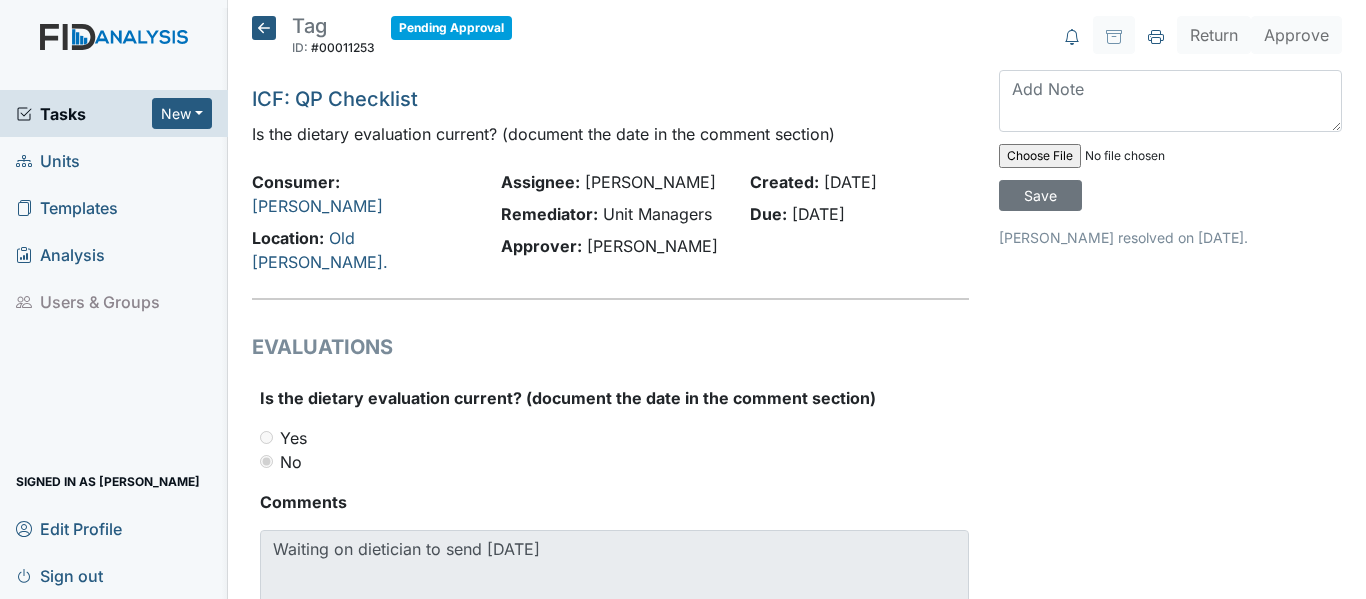 click 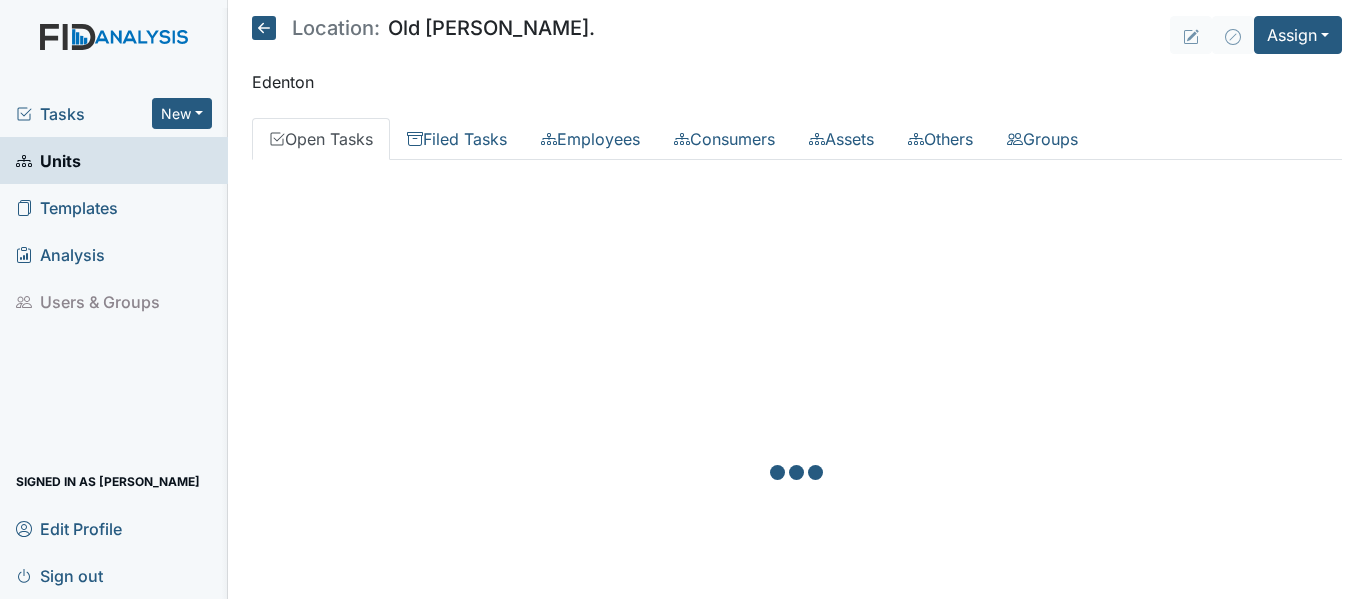 scroll, scrollTop: 0, scrollLeft: 0, axis: both 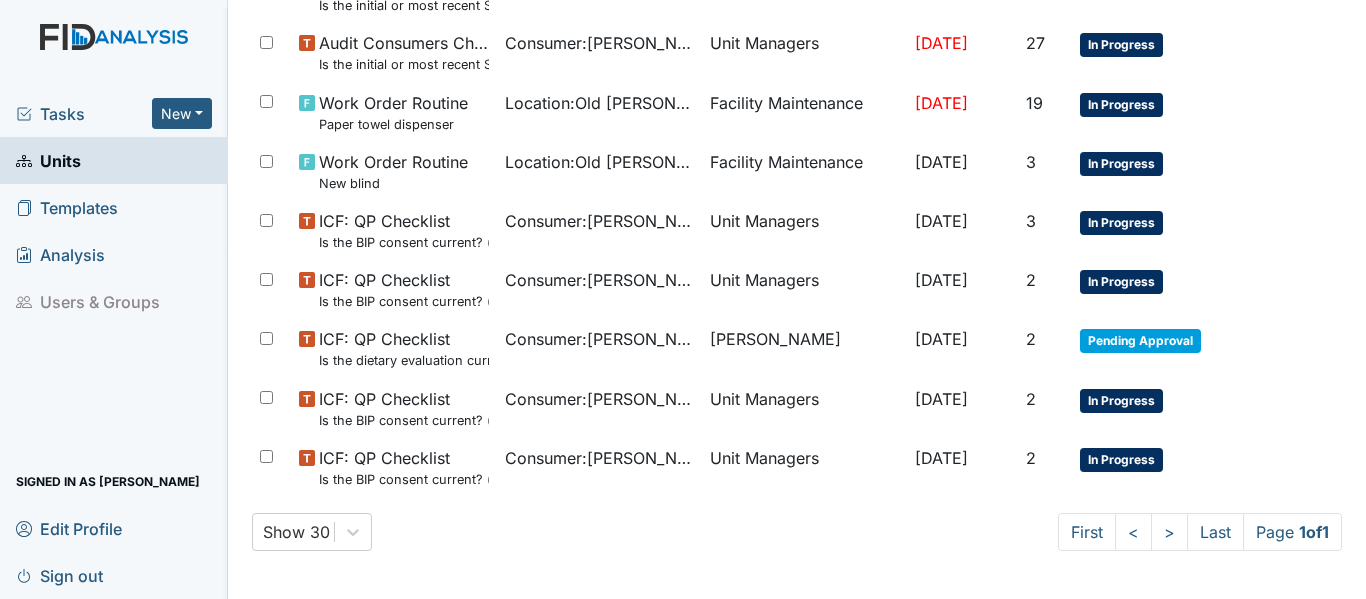 click on "Tasks" at bounding box center (84, 114) 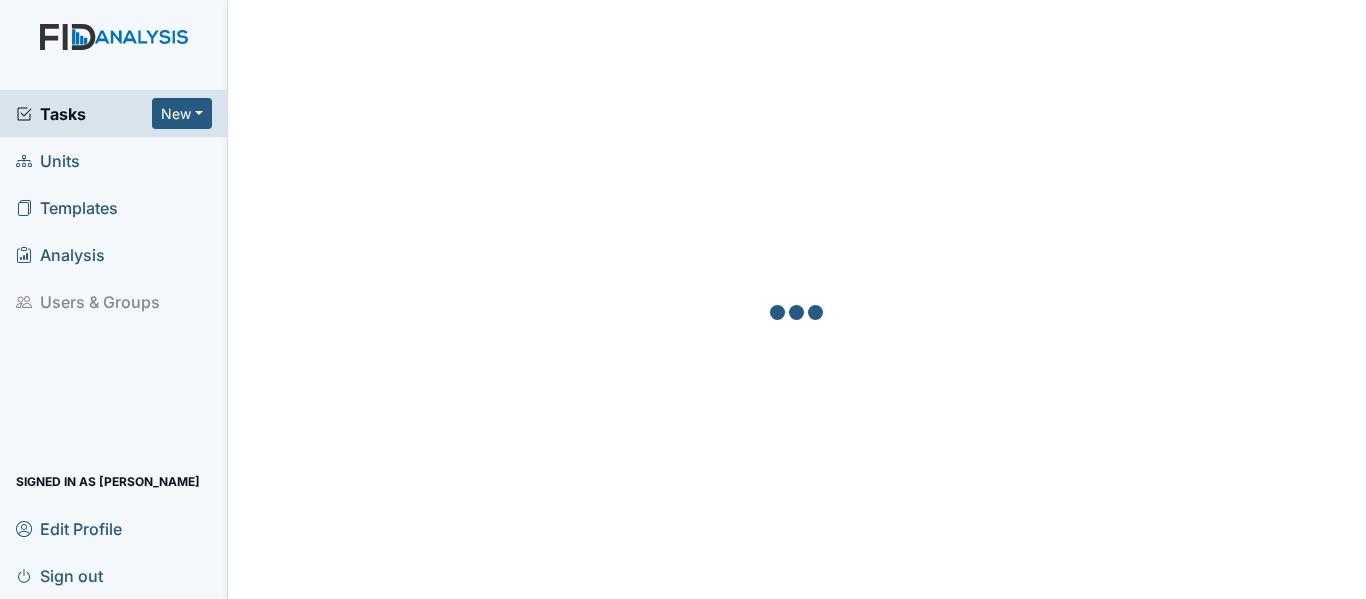 scroll, scrollTop: 0, scrollLeft: 0, axis: both 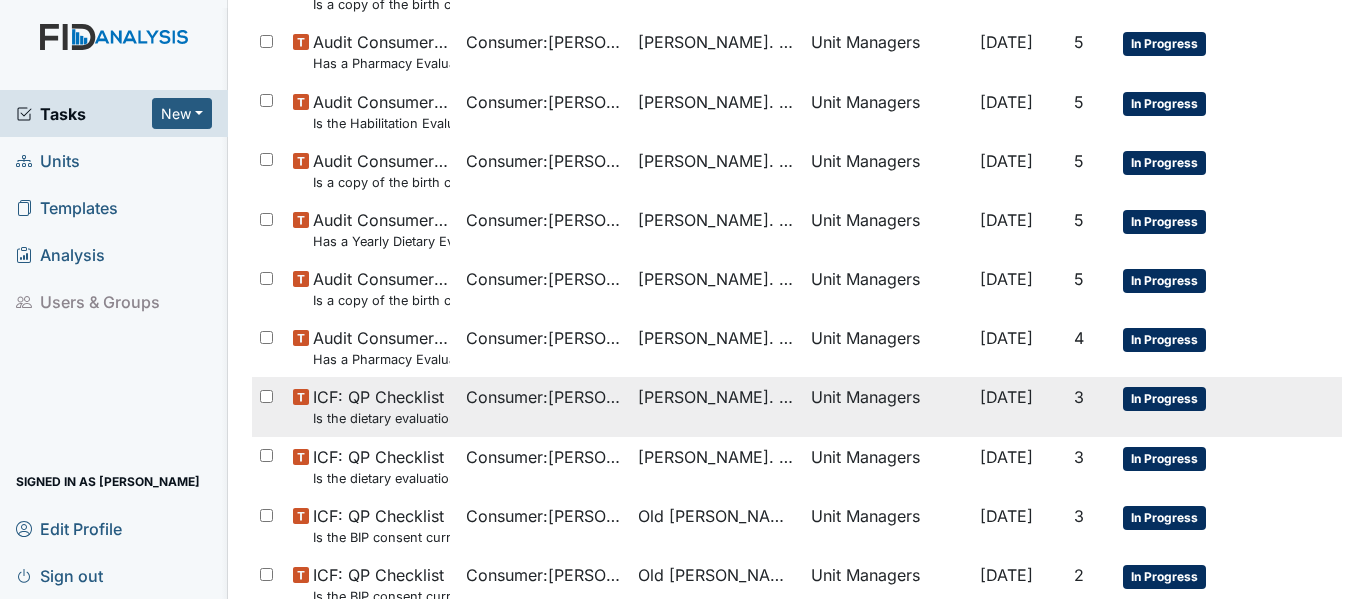 click on "Consumer :  Leonard, Jonathan" at bounding box center [544, 397] 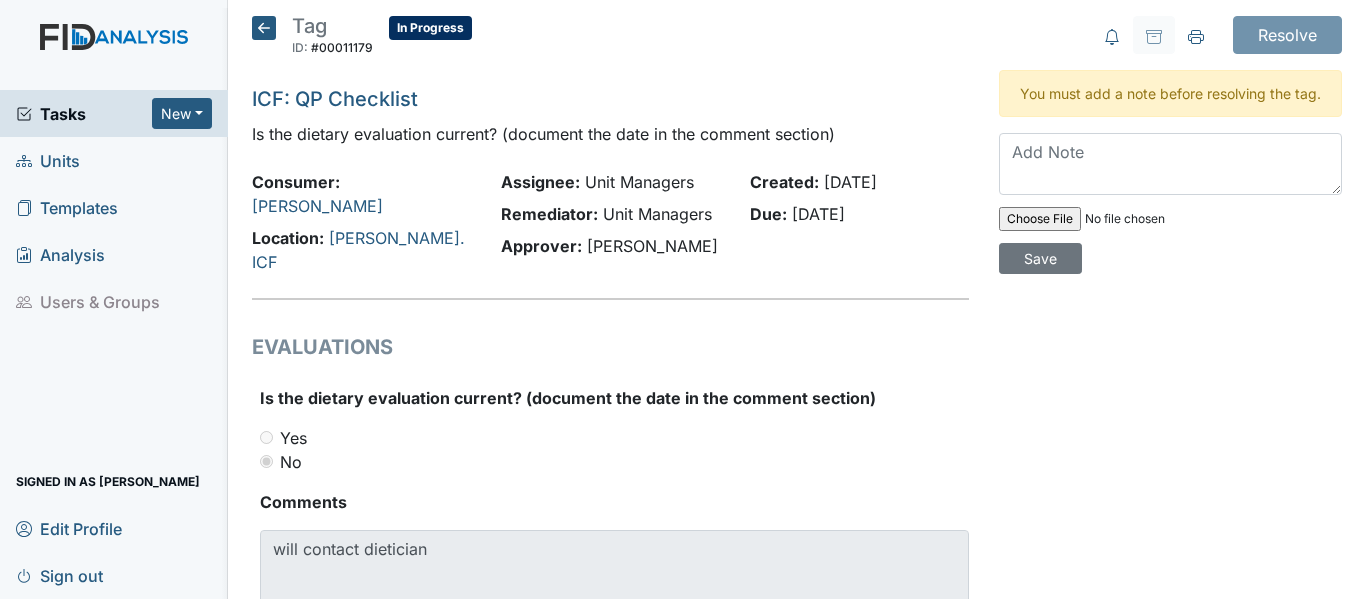 scroll, scrollTop: 0, scrollLeft: 0, axis: both 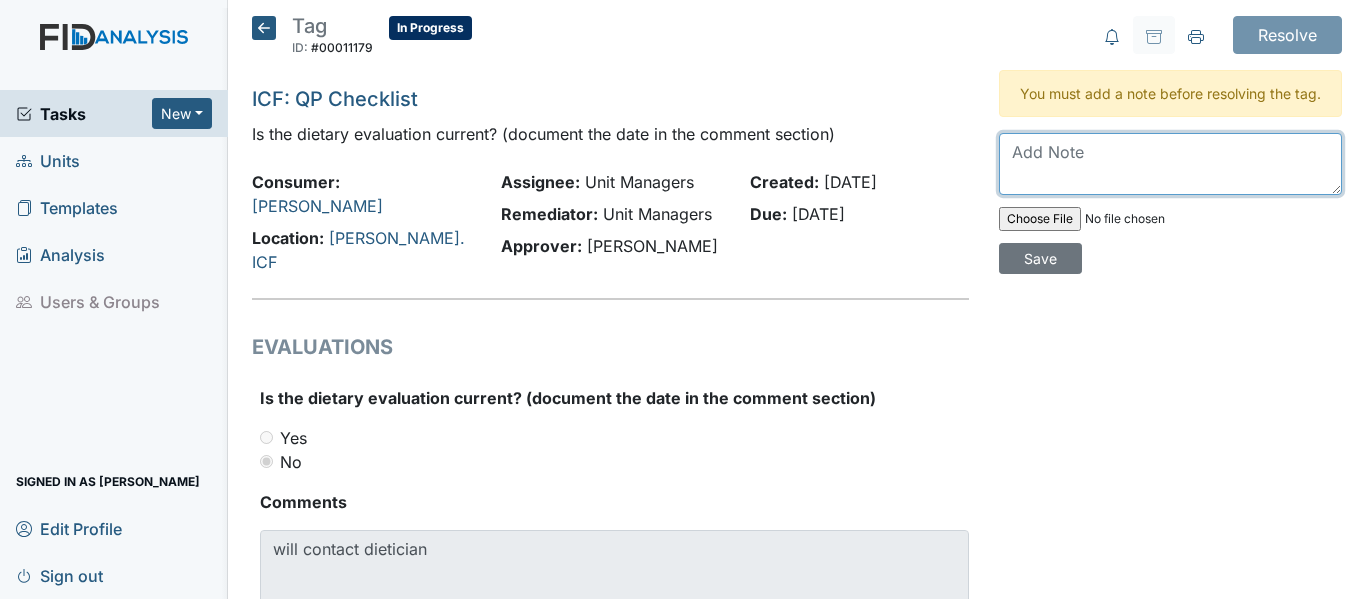 click at bounding box center (1170, 164) 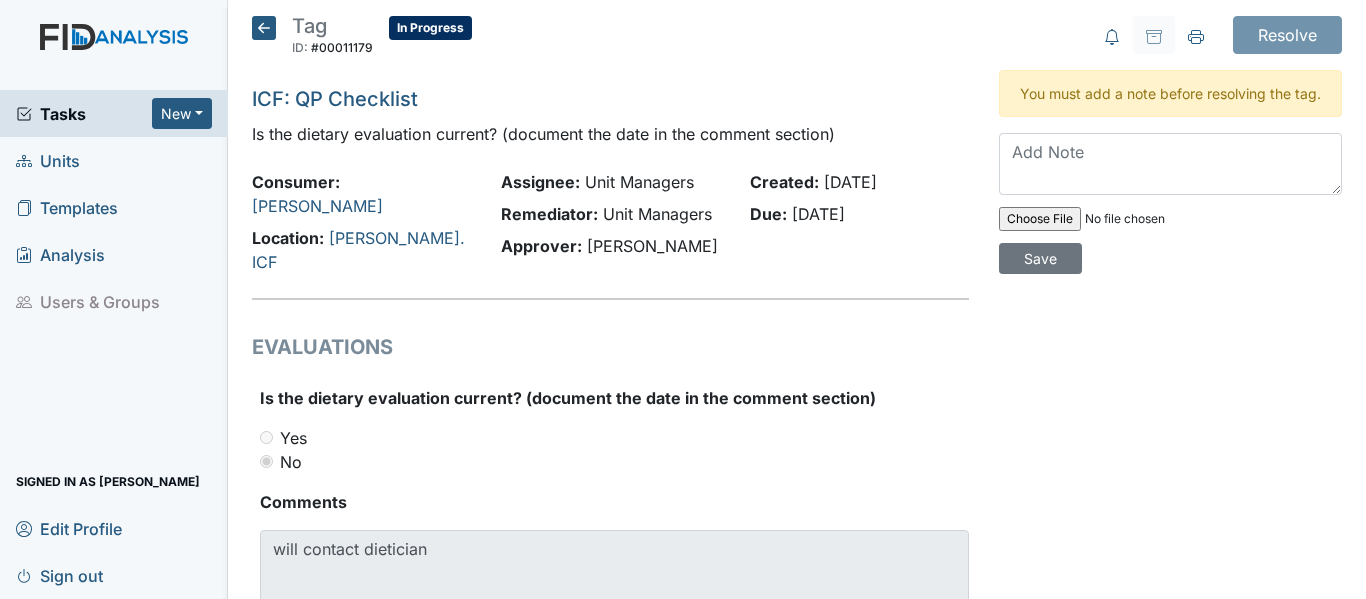 click at bounding box center [1135, 219] 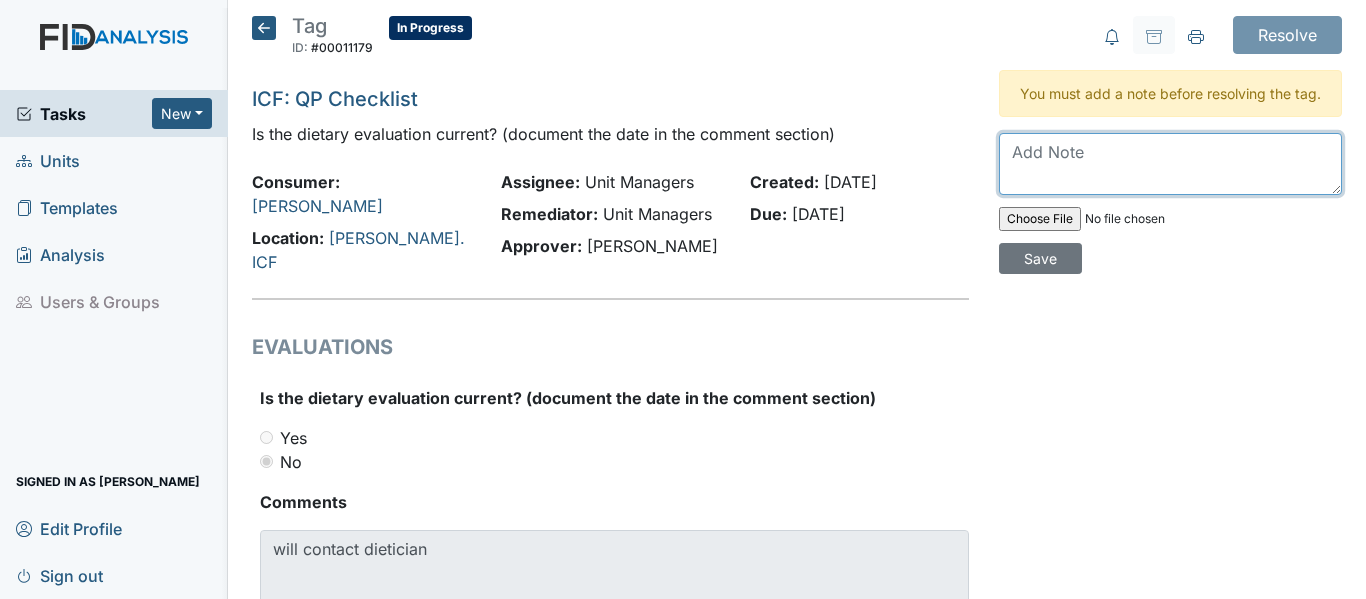 click at bounding box center (1170, 164) 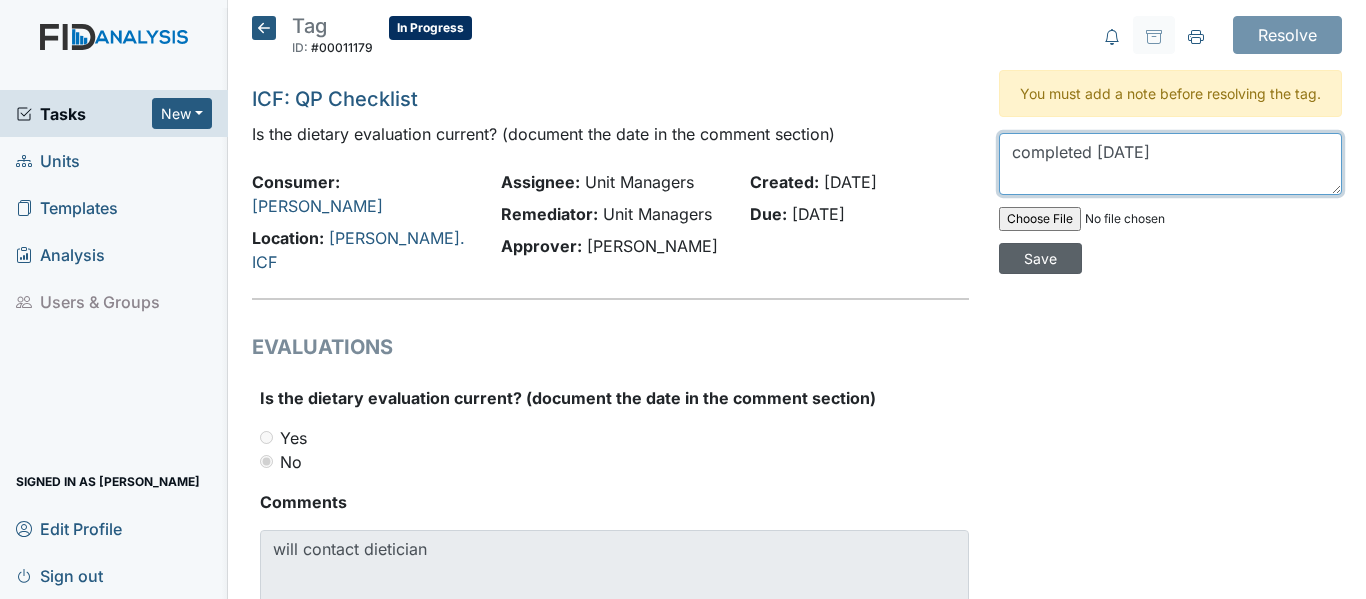 type on "completed 8.9.24" 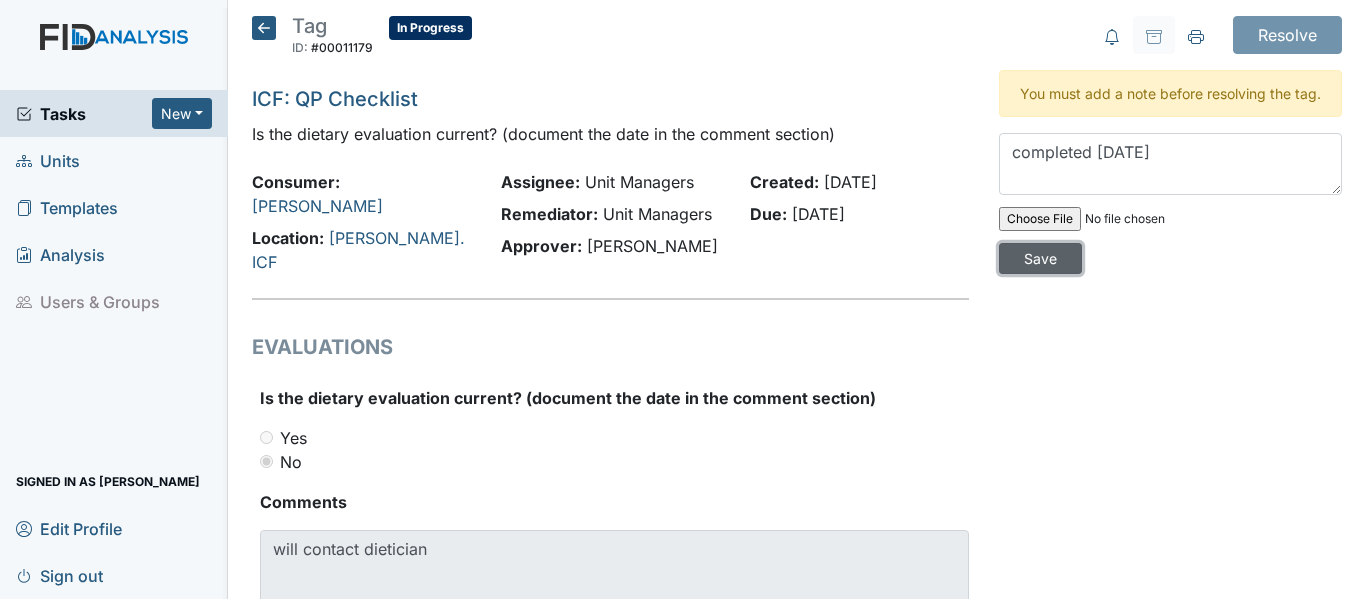 click on "Save" at bounding box center (1040, 258) 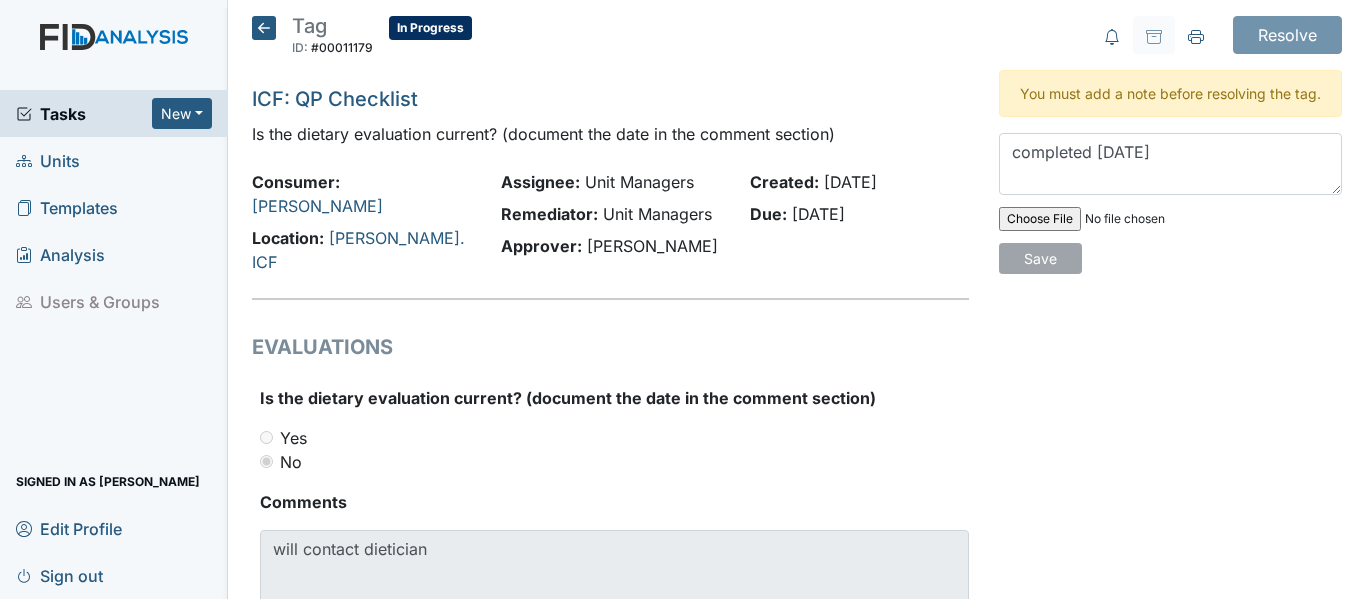 type 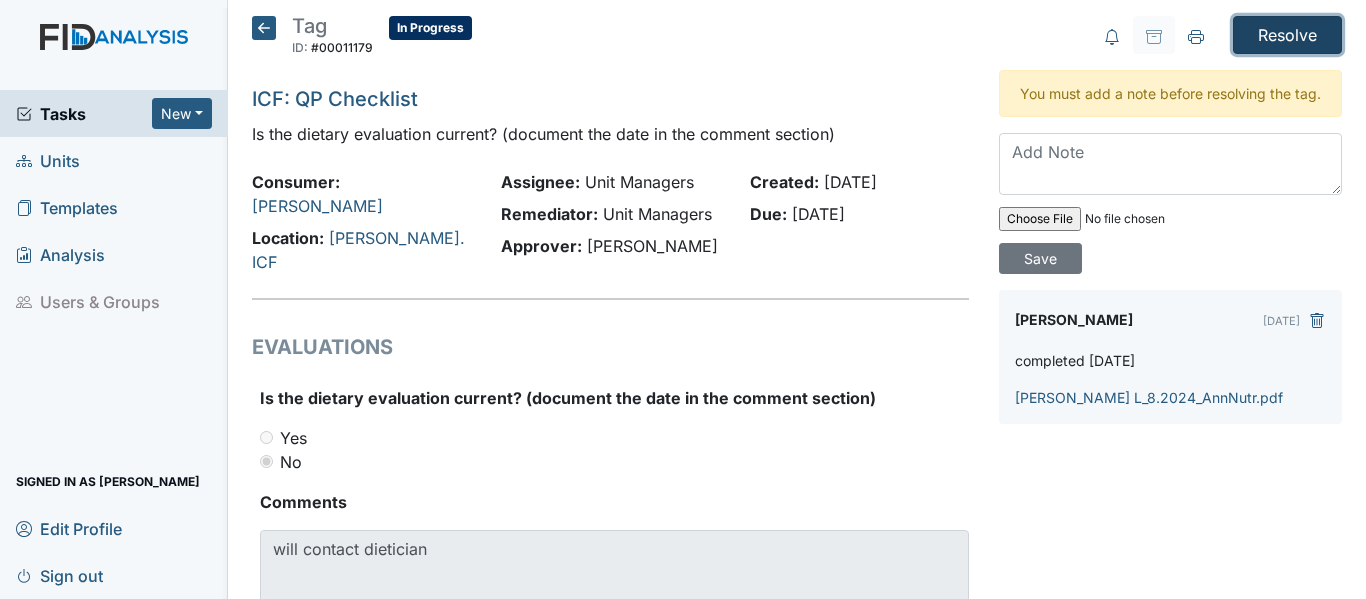 click on "Resolve" at bounding box center [1287, 35] 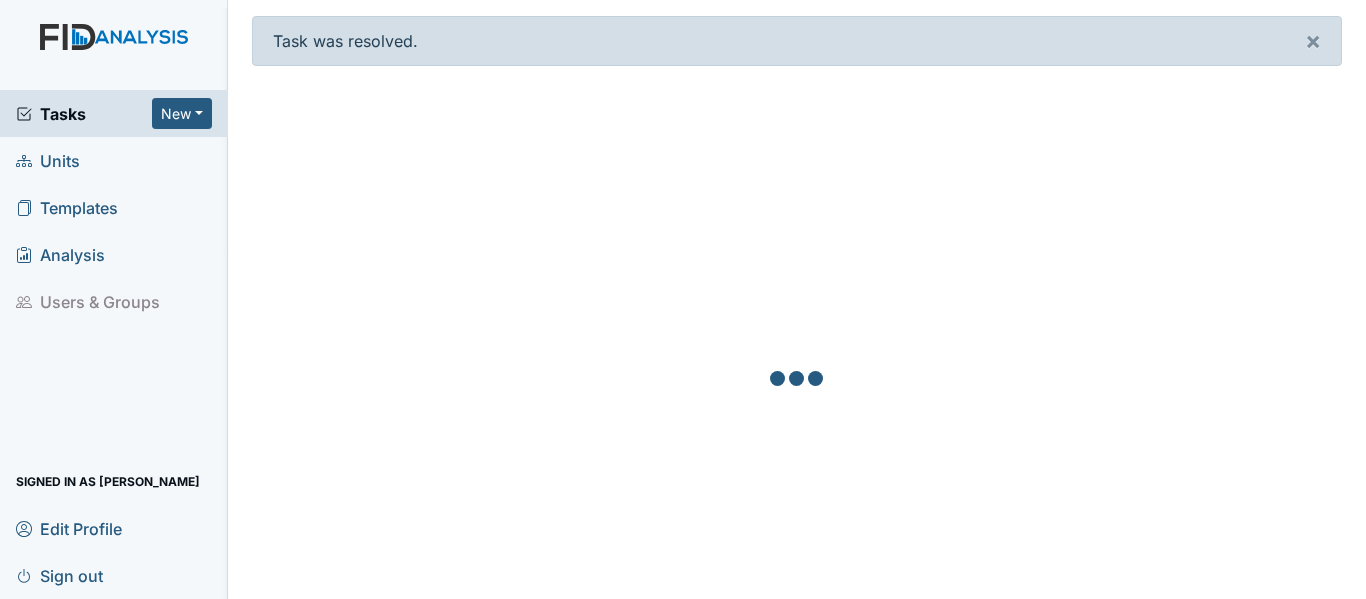 scroll, scrollTop: 0, scrollLeft: 0, axis: both 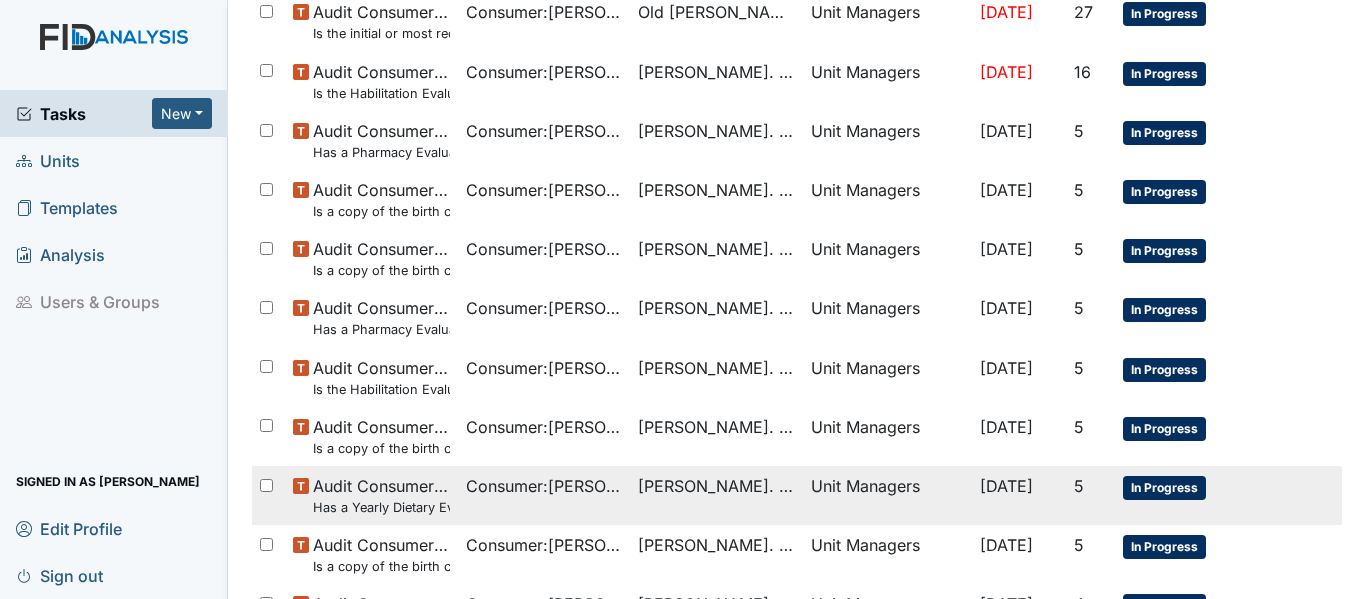 click on "Consumer :  [PERSON_NAME]" at bounding box center [544, 486] 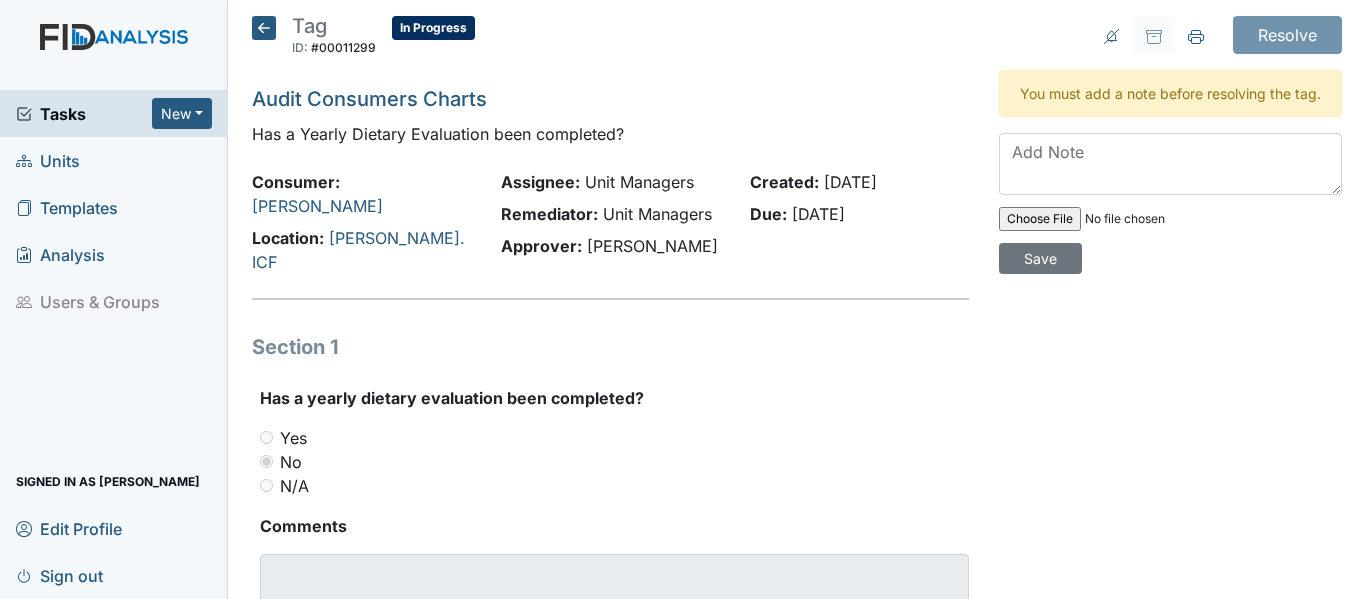 scroll, scrollTop: 0, scrollLeft: 0, axis: both 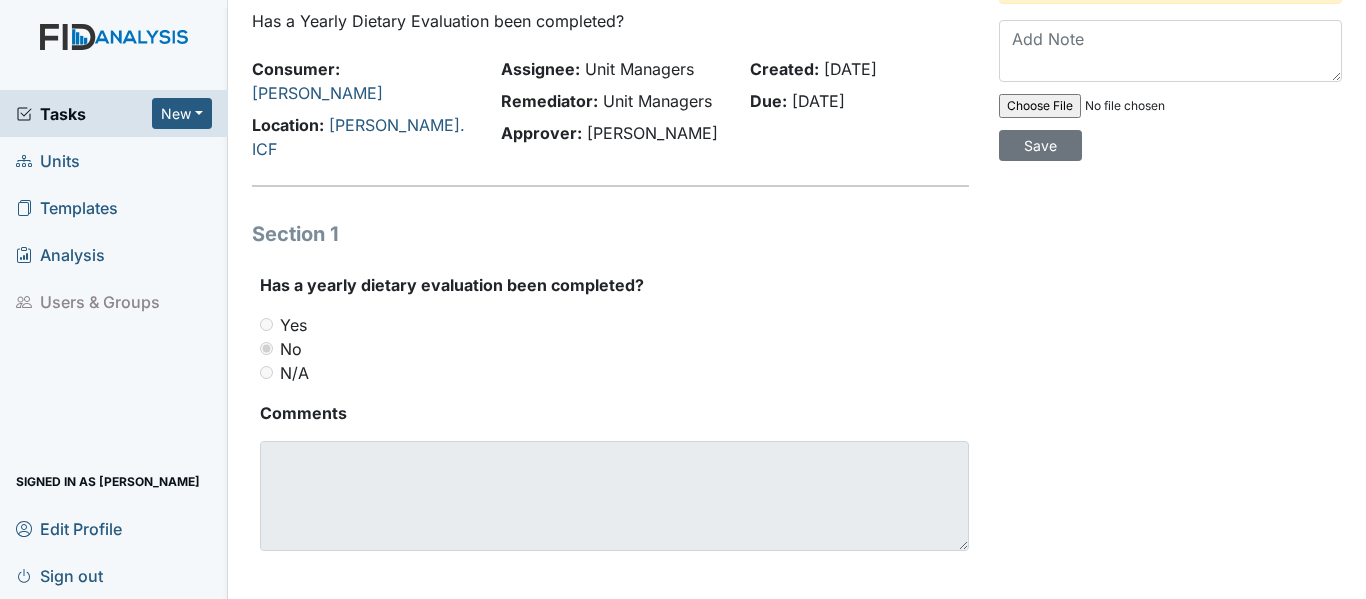 click at bounding box center (1135, 106) 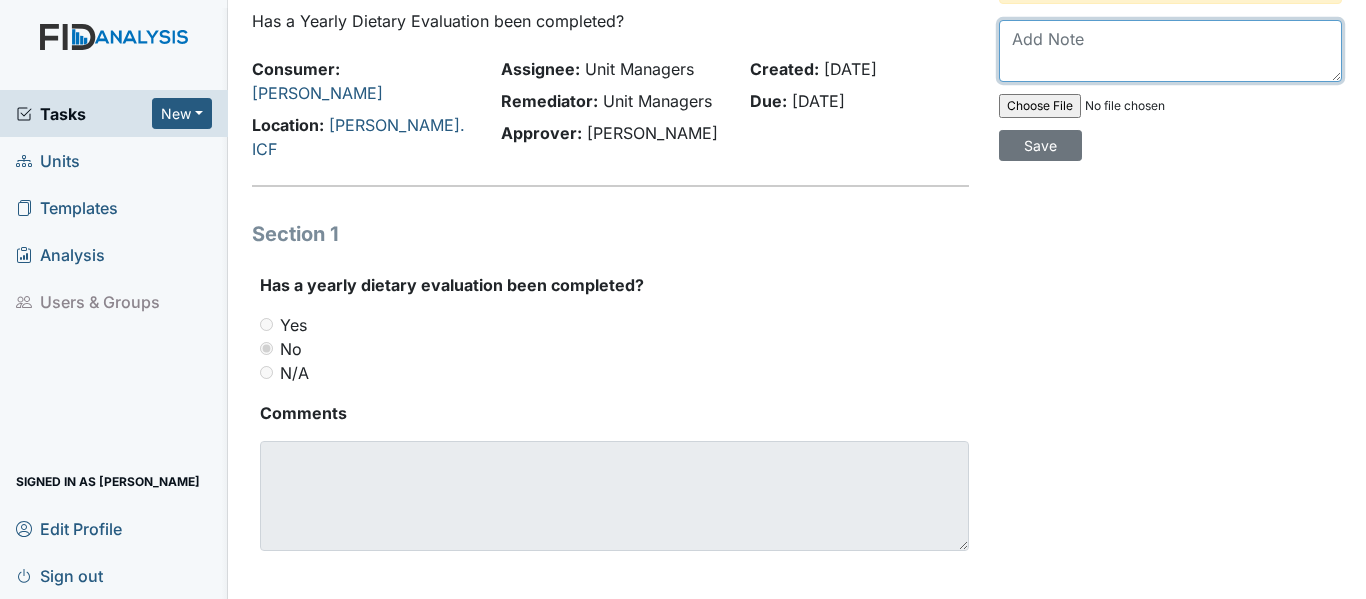 click at bounding box center [1170, 51] 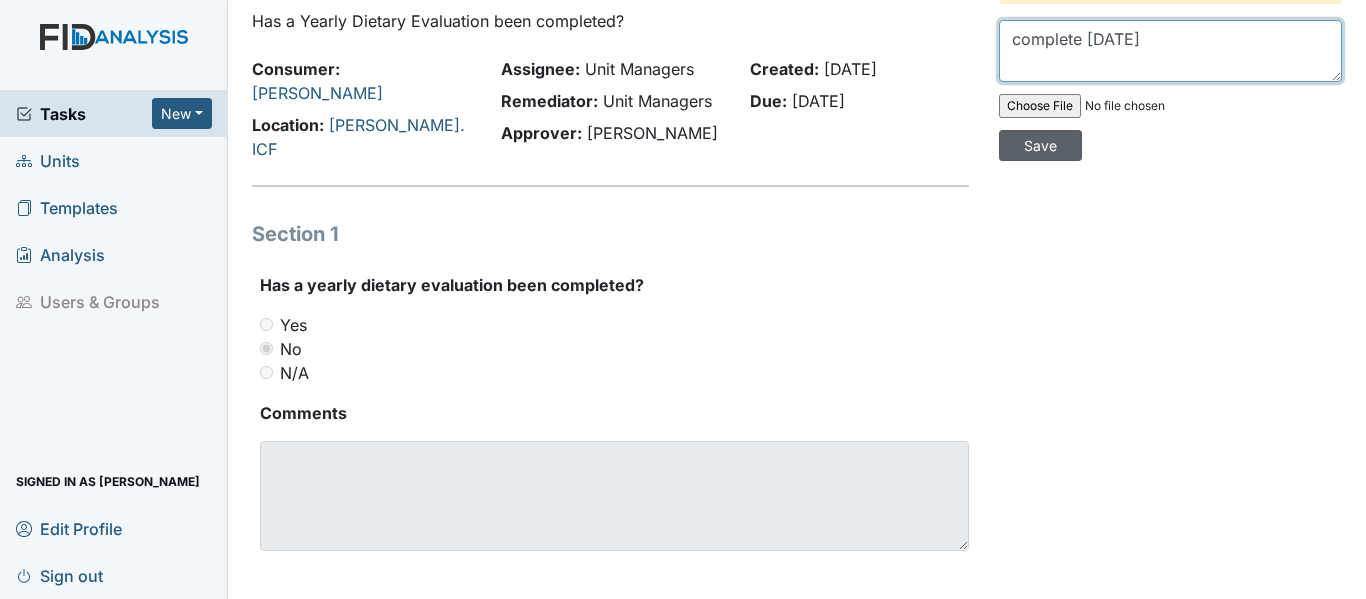 type on "complete 8.9.24" 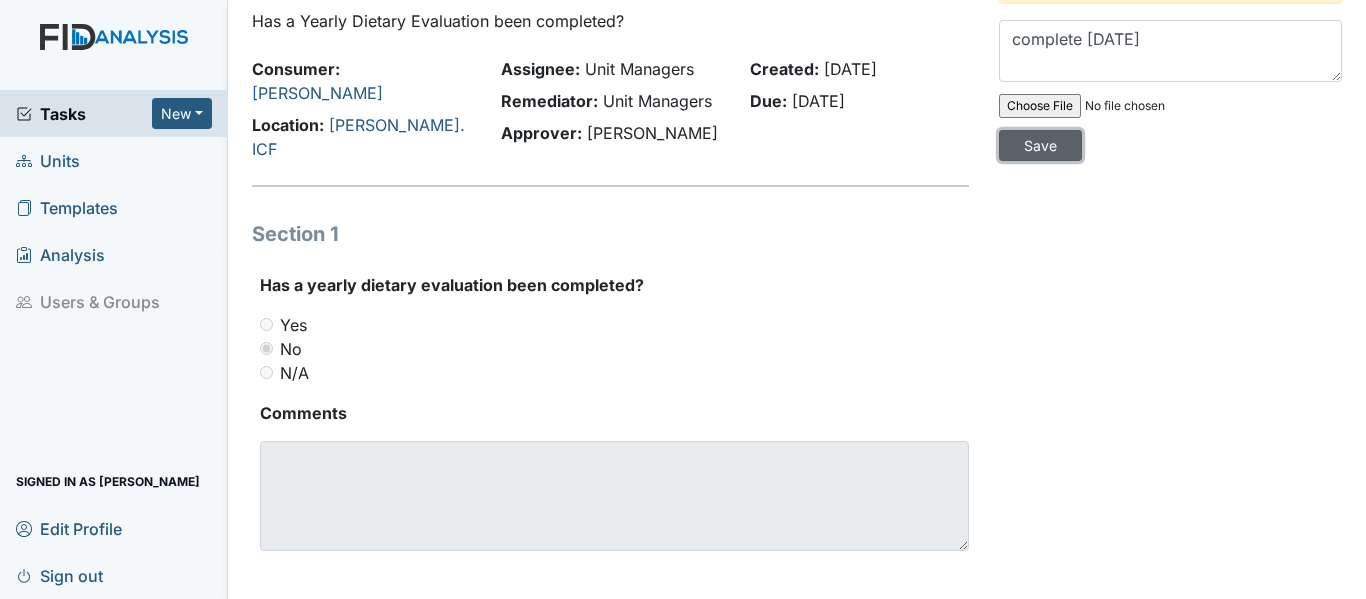 click on "Save" at bounding box center (1040, 145) 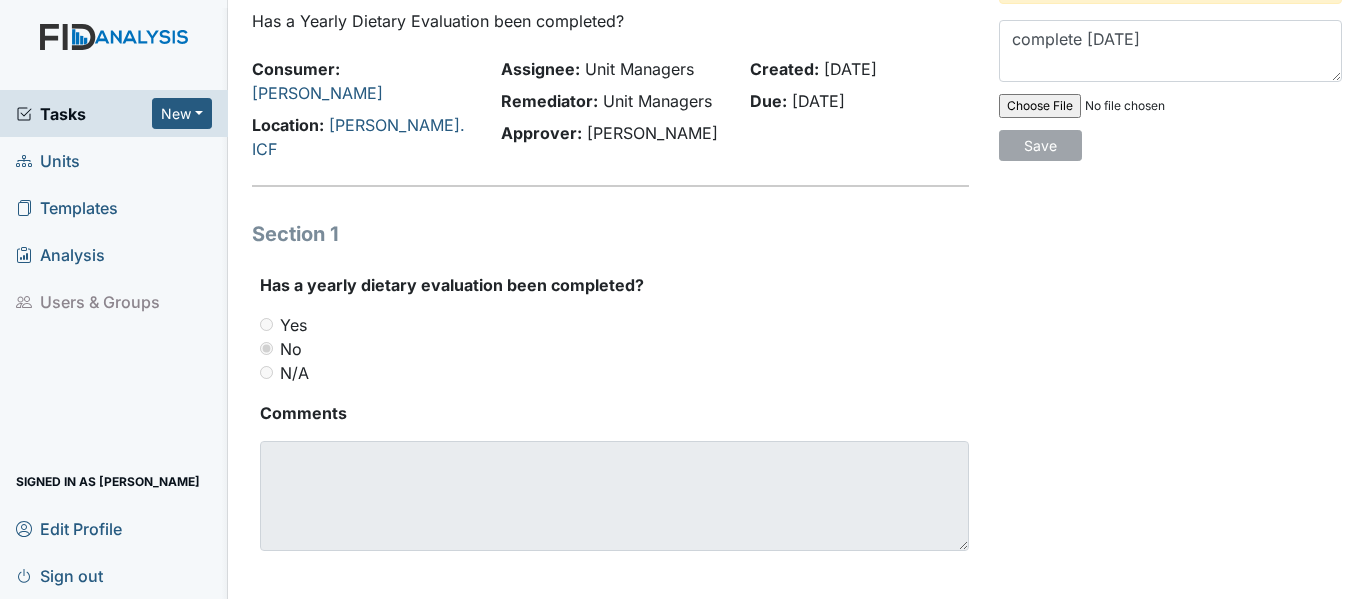 type 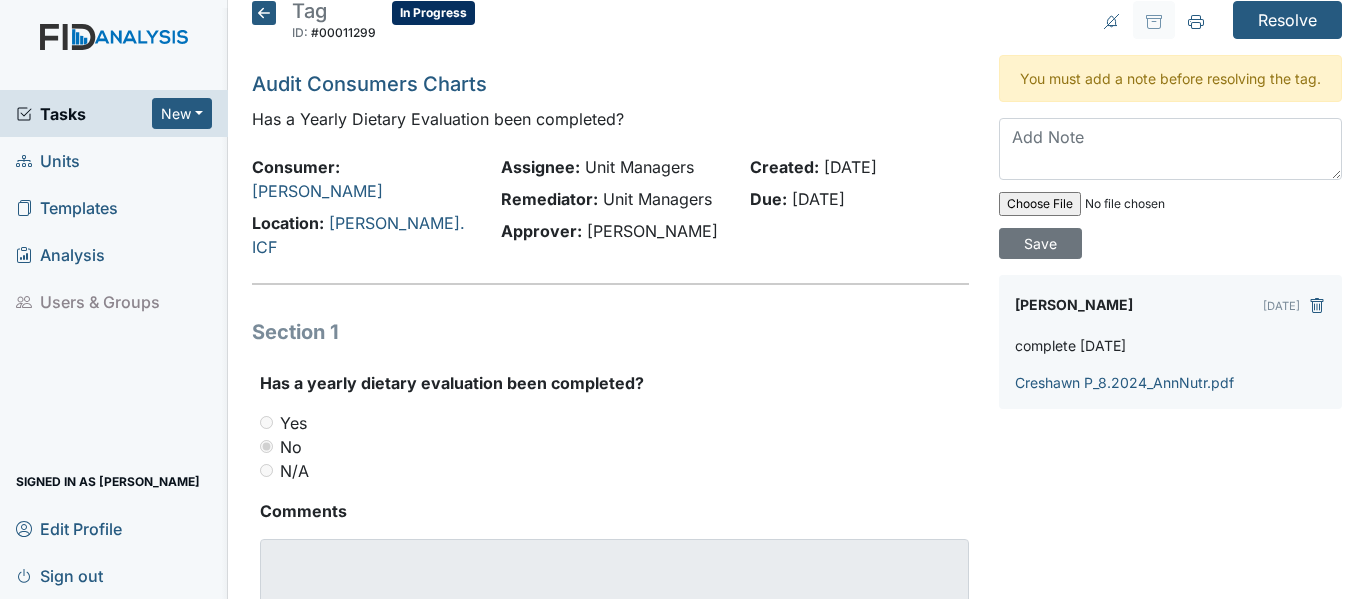 scroll, scrollTop: 0, scrollLeft: 0, axis: both 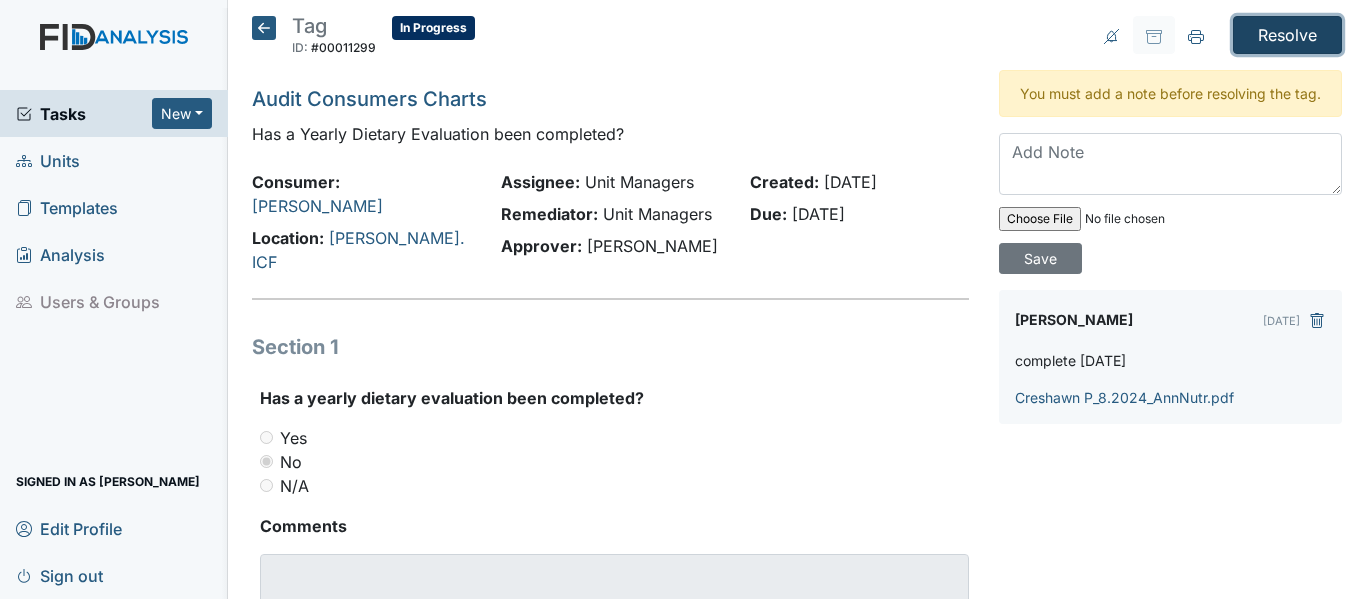 click on "Resolve" at bounding box center (1287, 35) 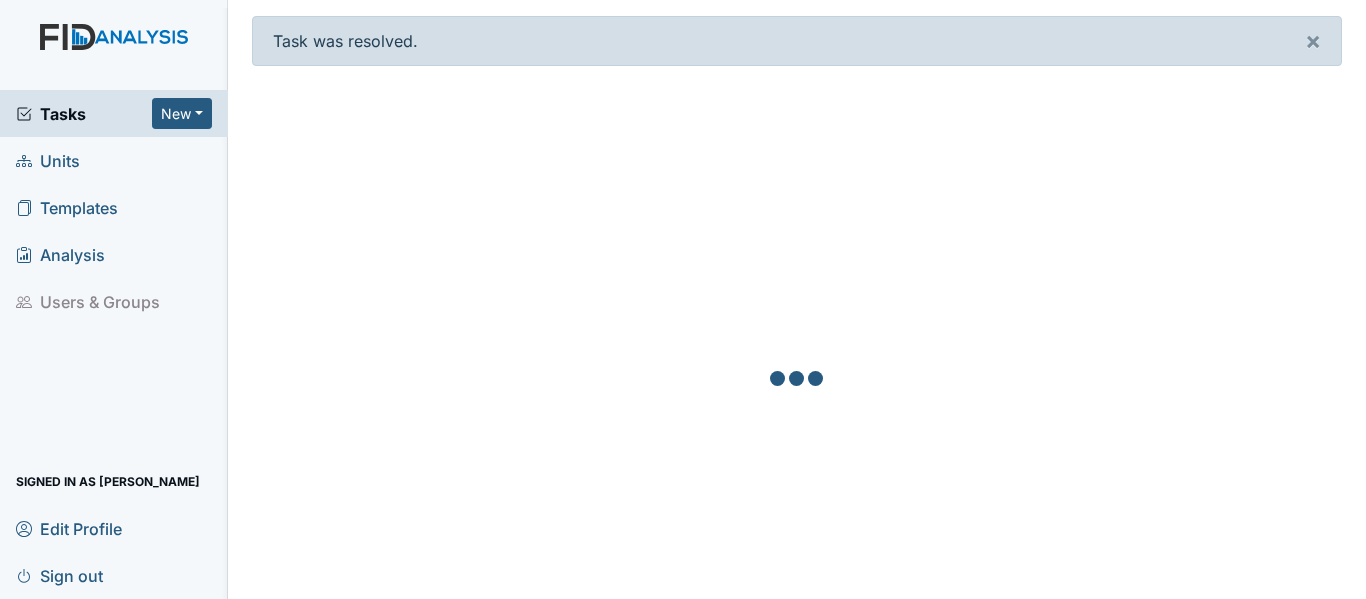 scroll, scrollTop: 0, scrollLeft: 0, axis: both 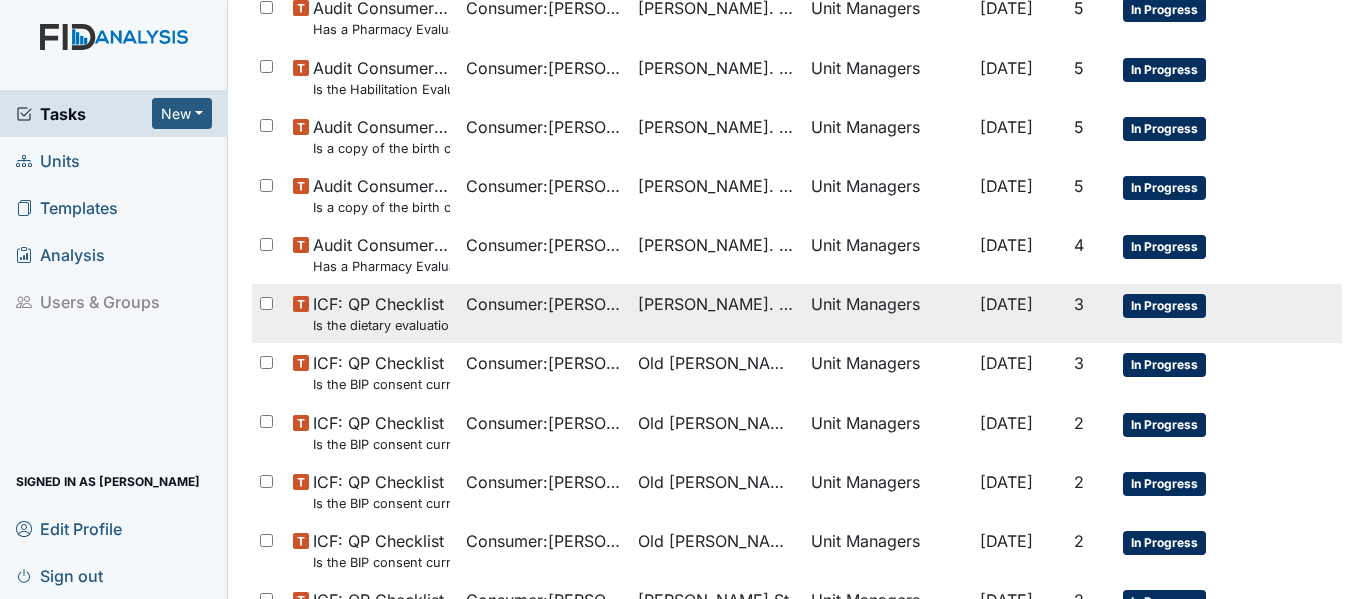 click on "Consumer :  Privott, Creshawn" at bounding box center (544, 304) 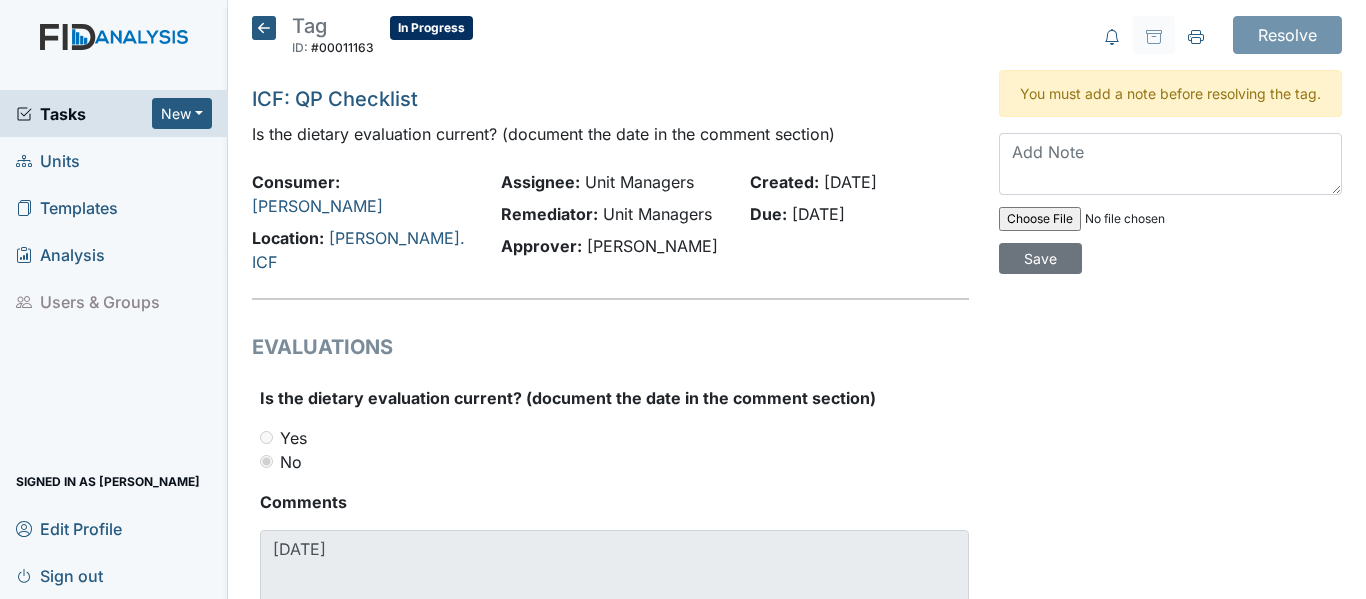 scroll, scrollTop: 0, scrollLeft: 0, axis: both 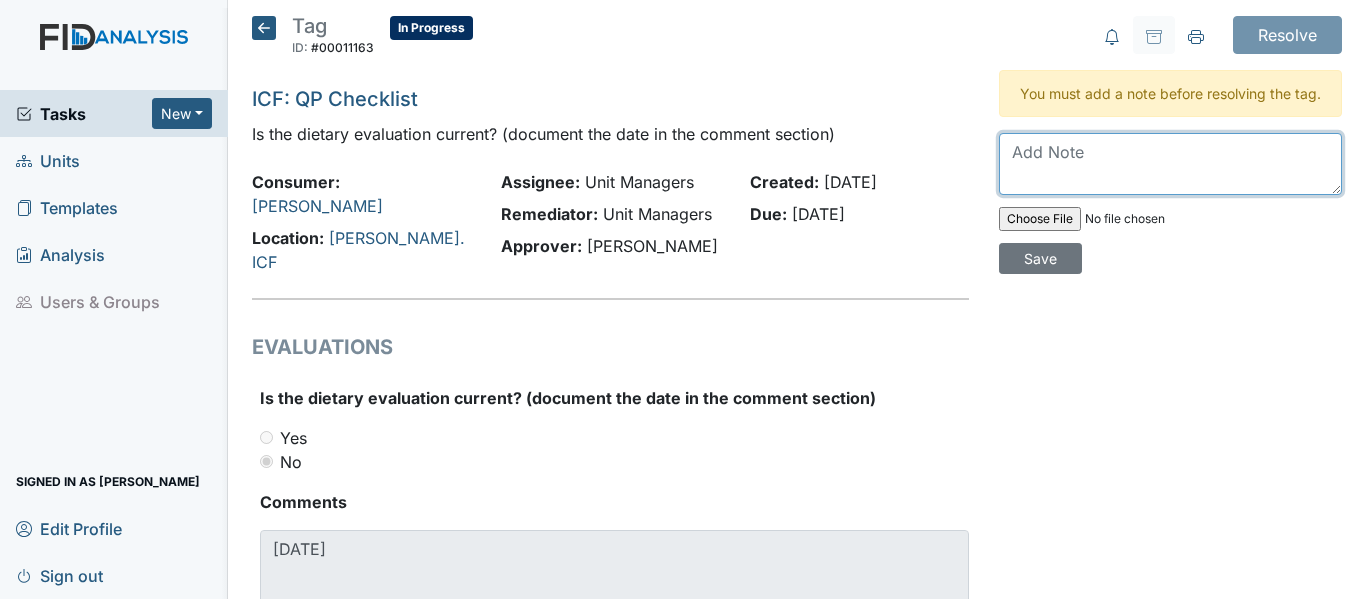 click at bounding box center (1170, 164) 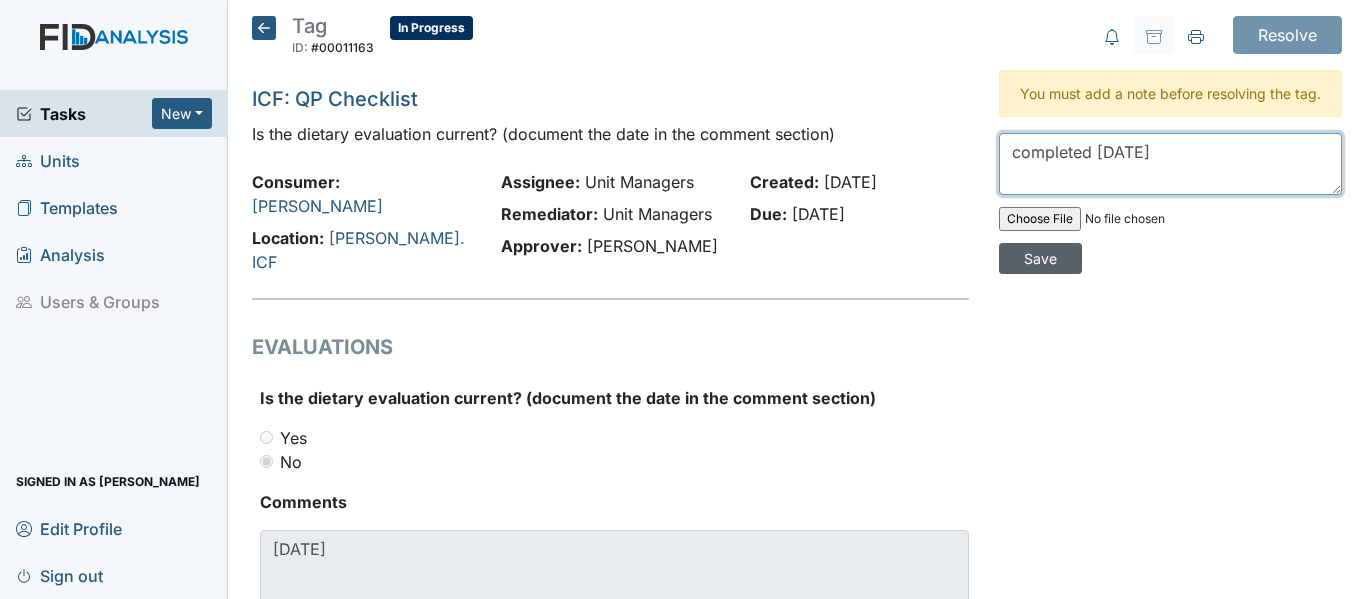 type on "completed 8.9.24" 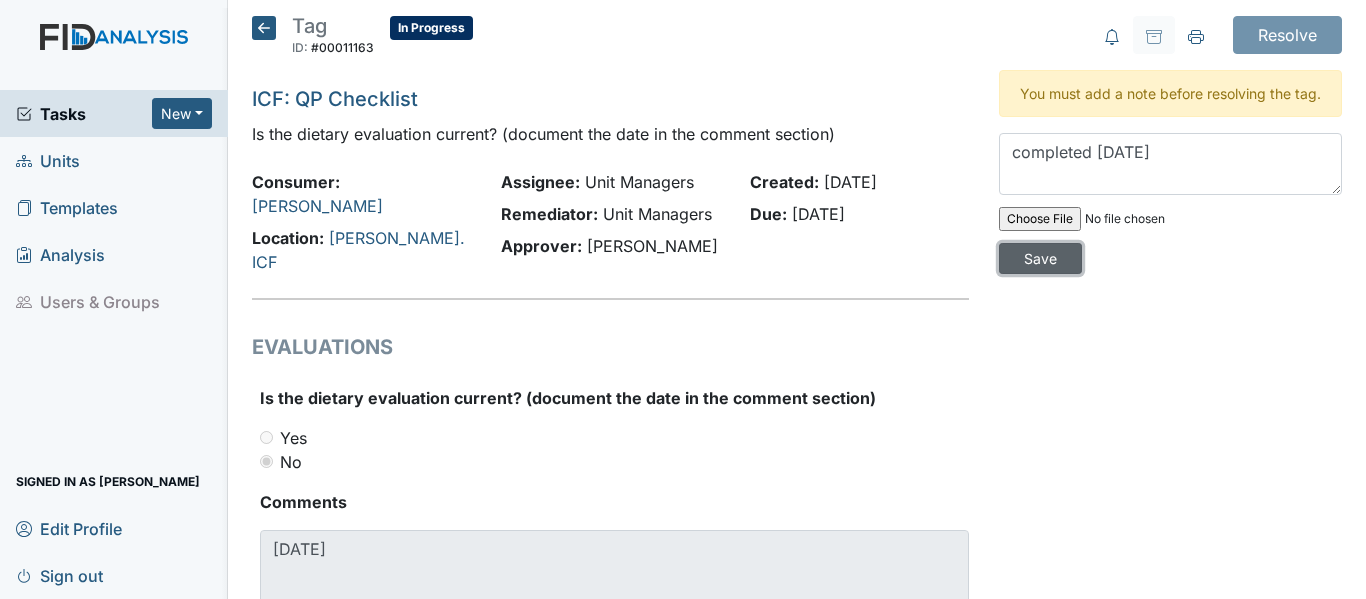 click on "Save" at bounding box center [1040, 258] 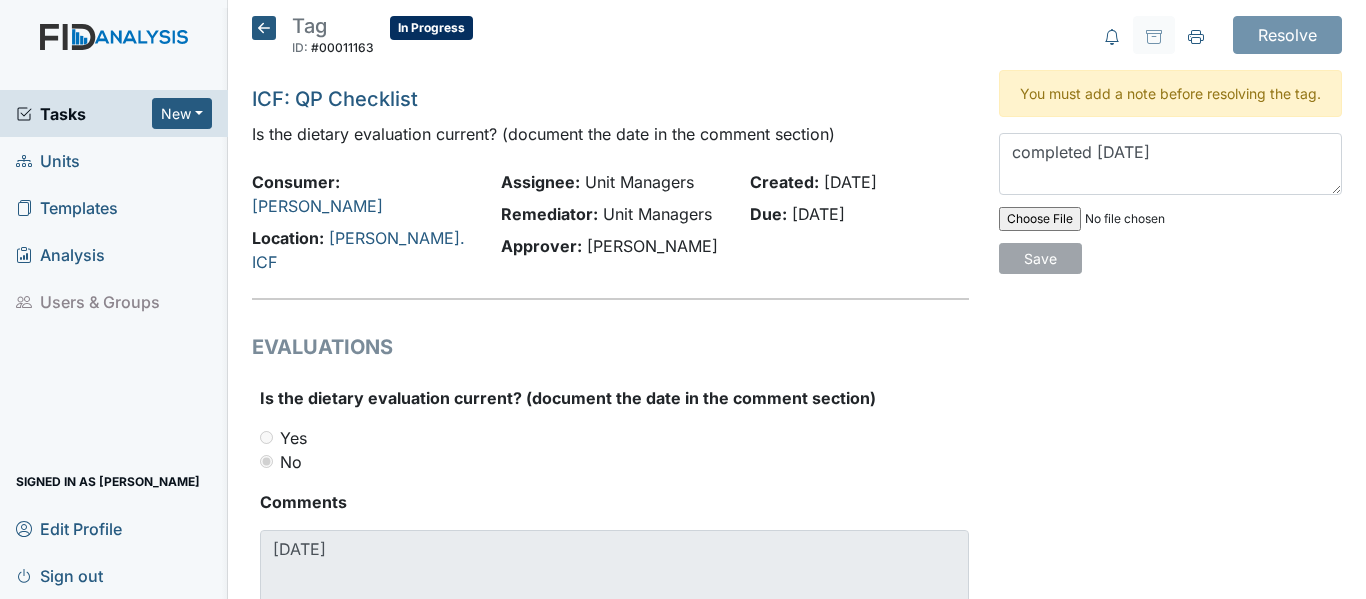 type 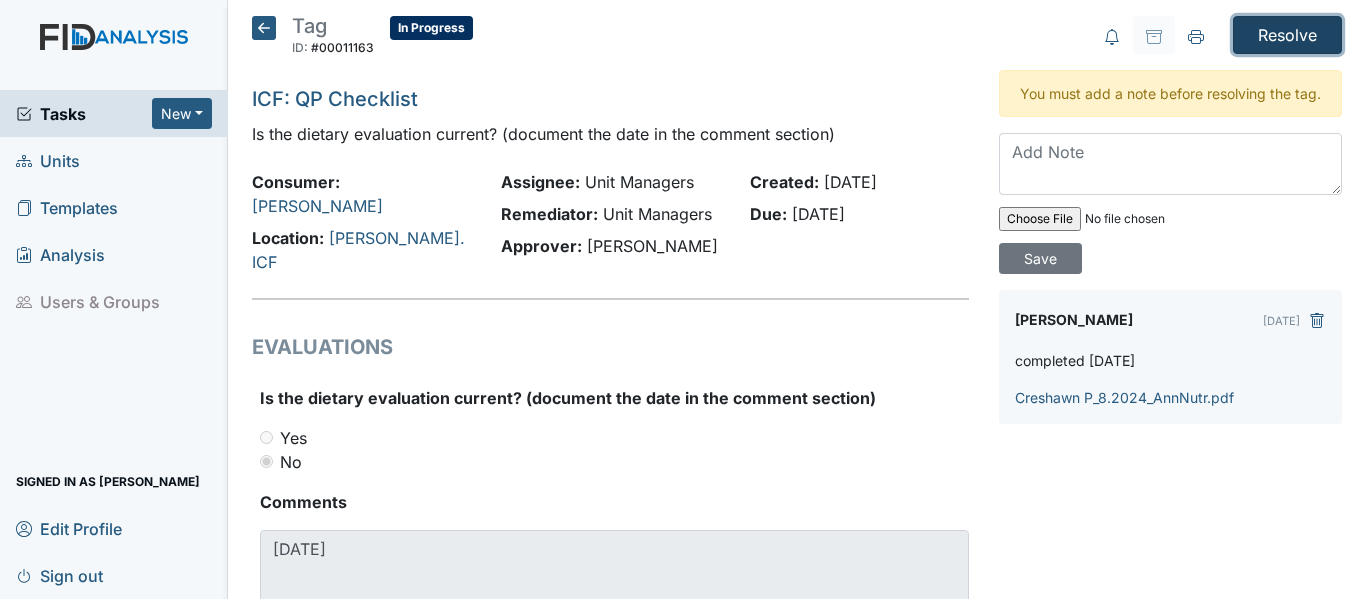 click on "Resolve" at bounding box center [1287, 35] 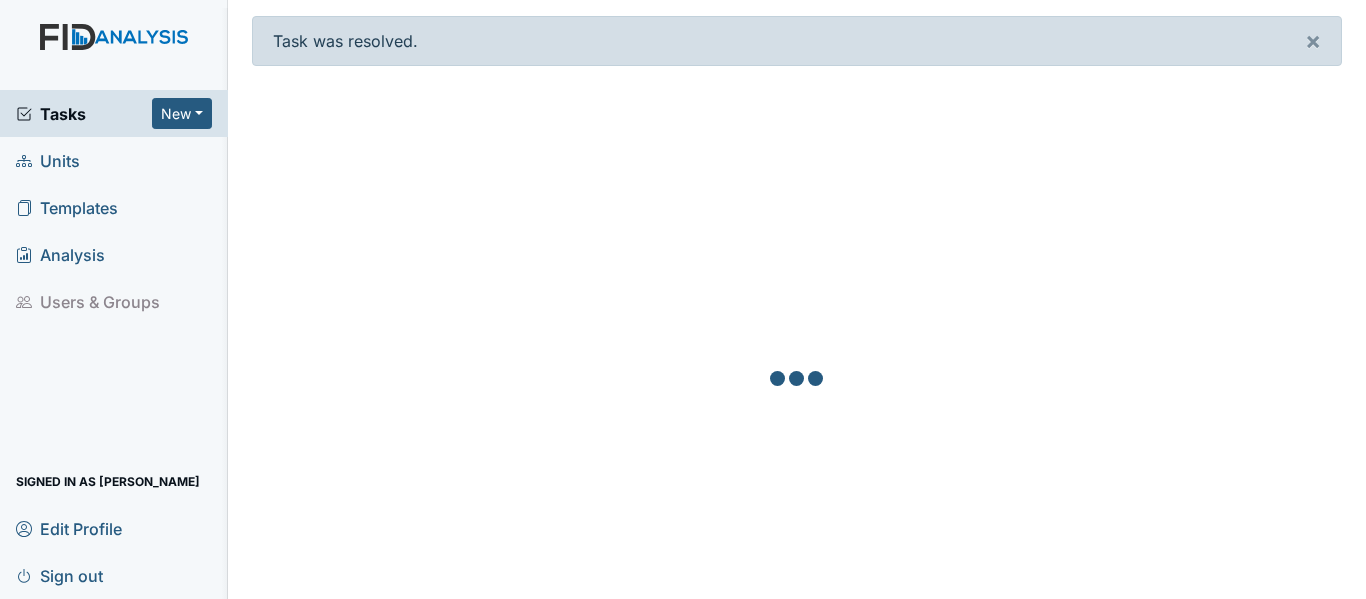 scroll, scrollTop: 0, scrollLeft: 0, axis: both 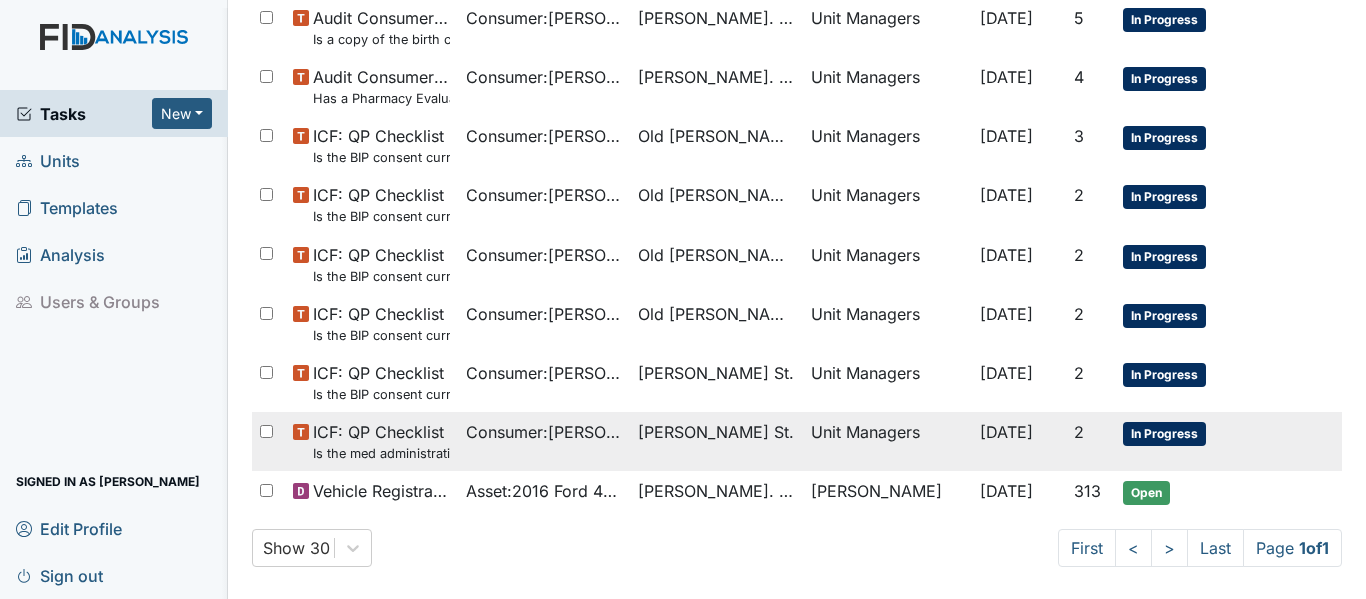 click on "Consumer :  Roundtree, Curtis" at bounding box center [544, 432] 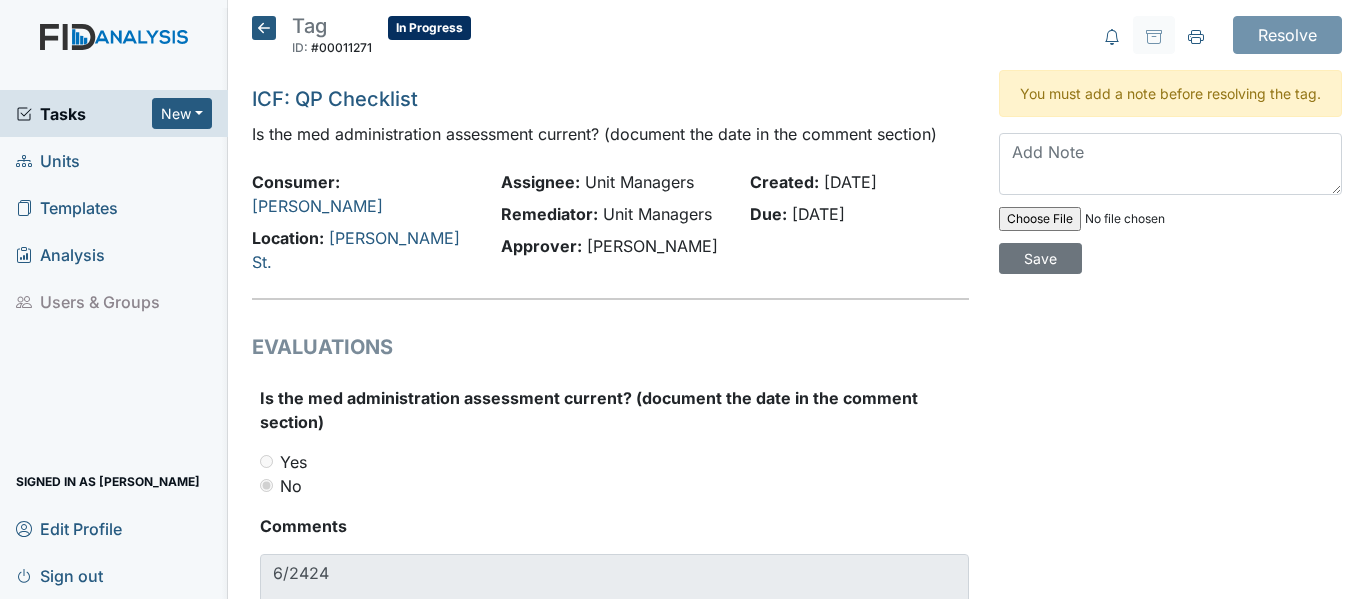scroll, scrollTop: 0, scrollLeft: 0, axis: both 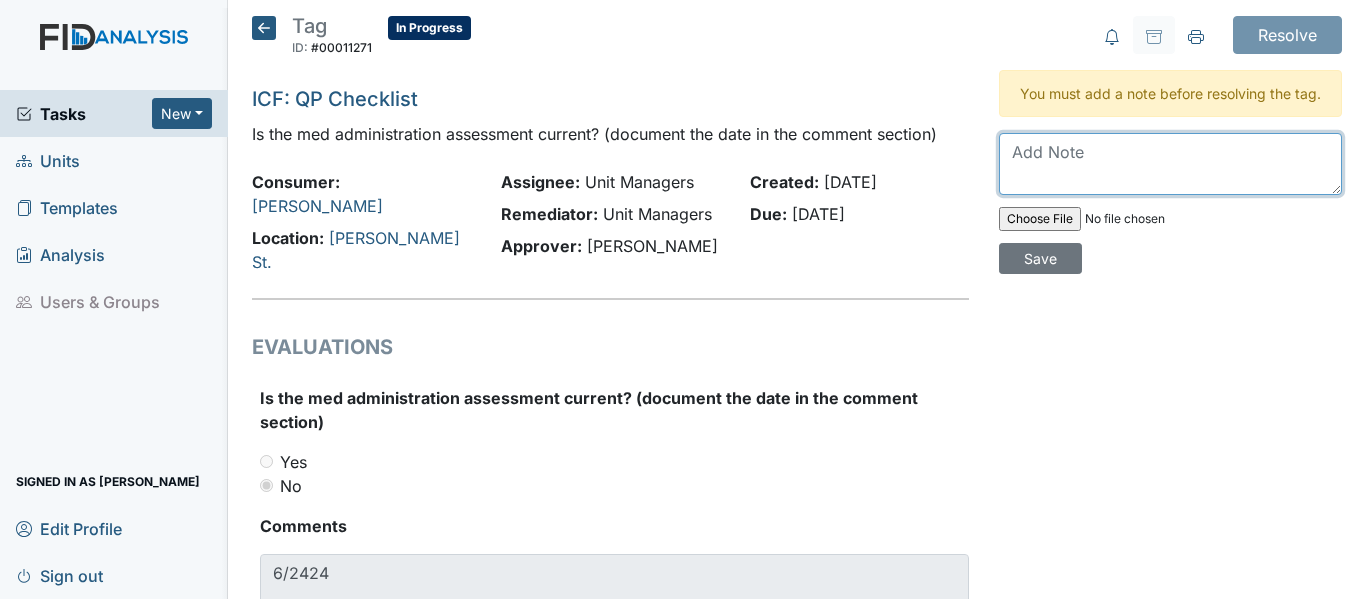 click at bounding box center (1170, 164) 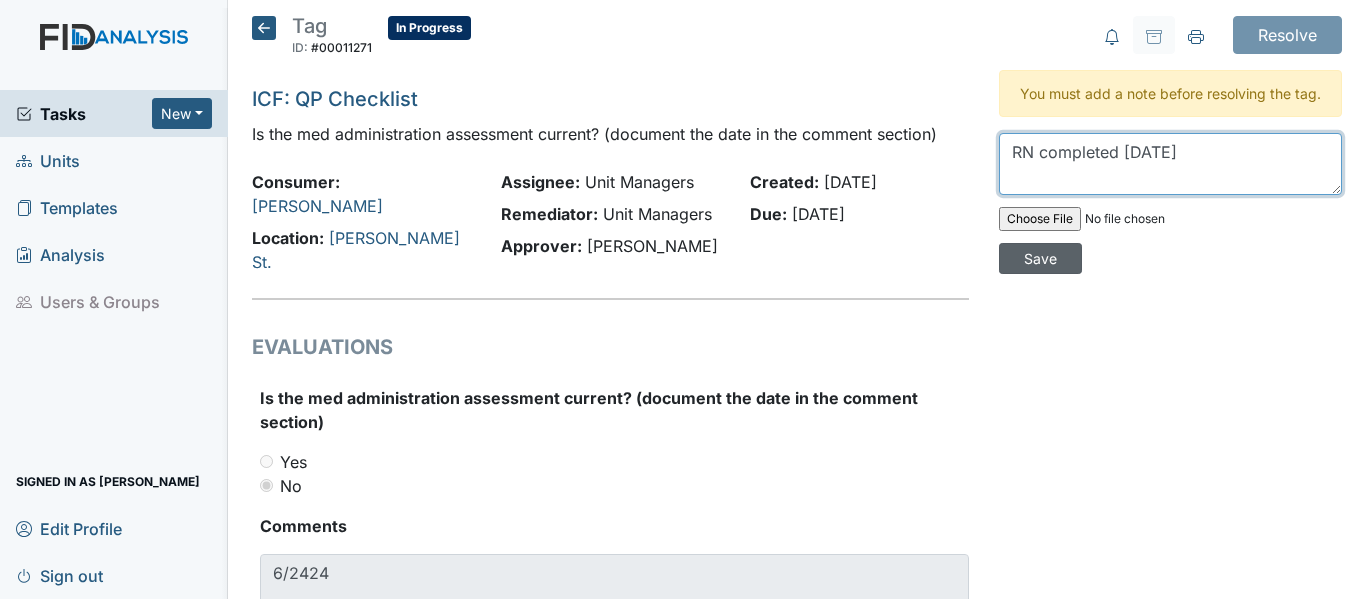 type on "RN completed 7.25.25" 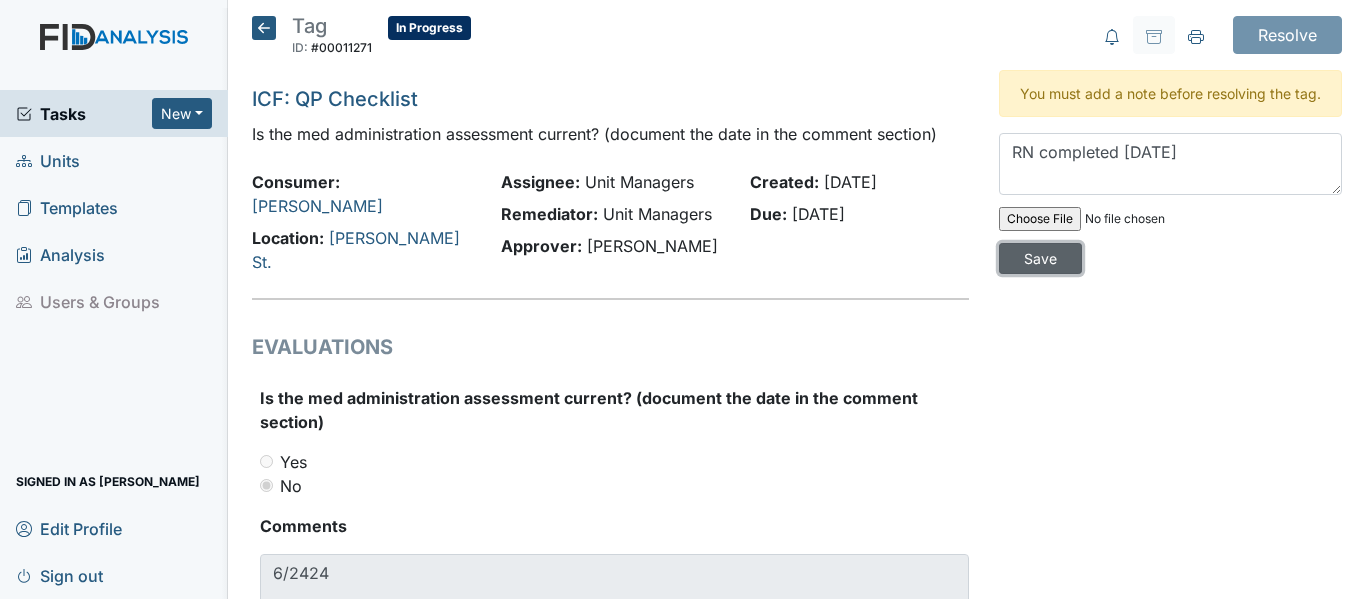 click on "Save" at bounding box center [1040, 258] 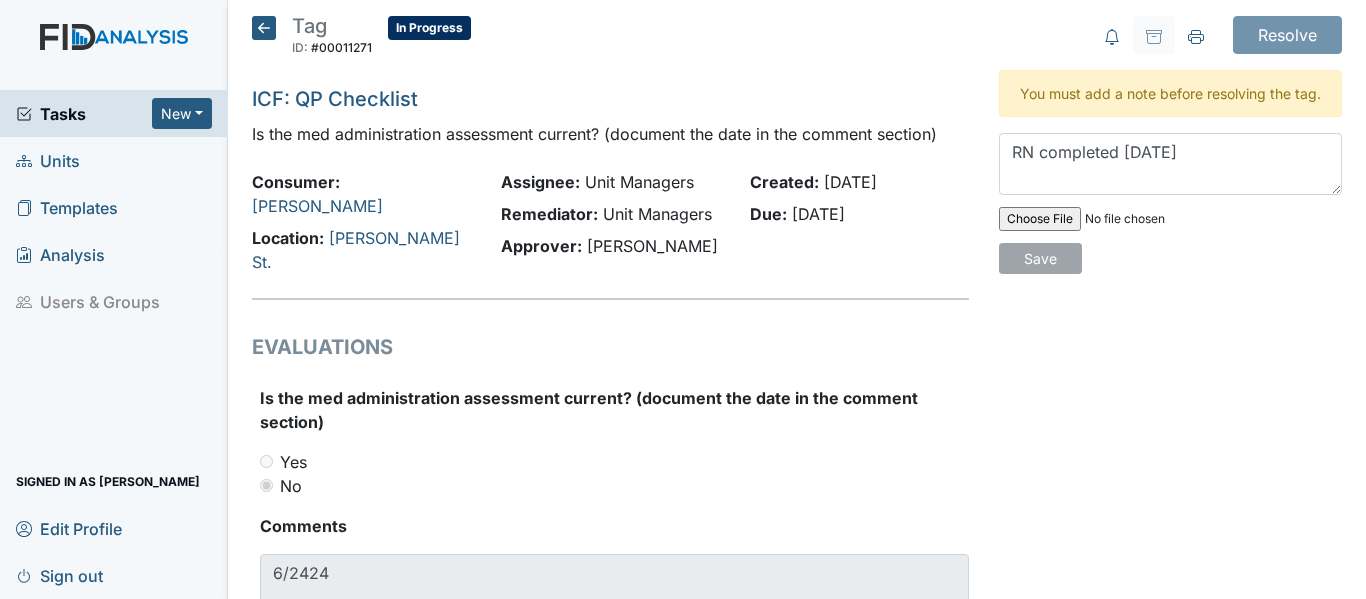 type 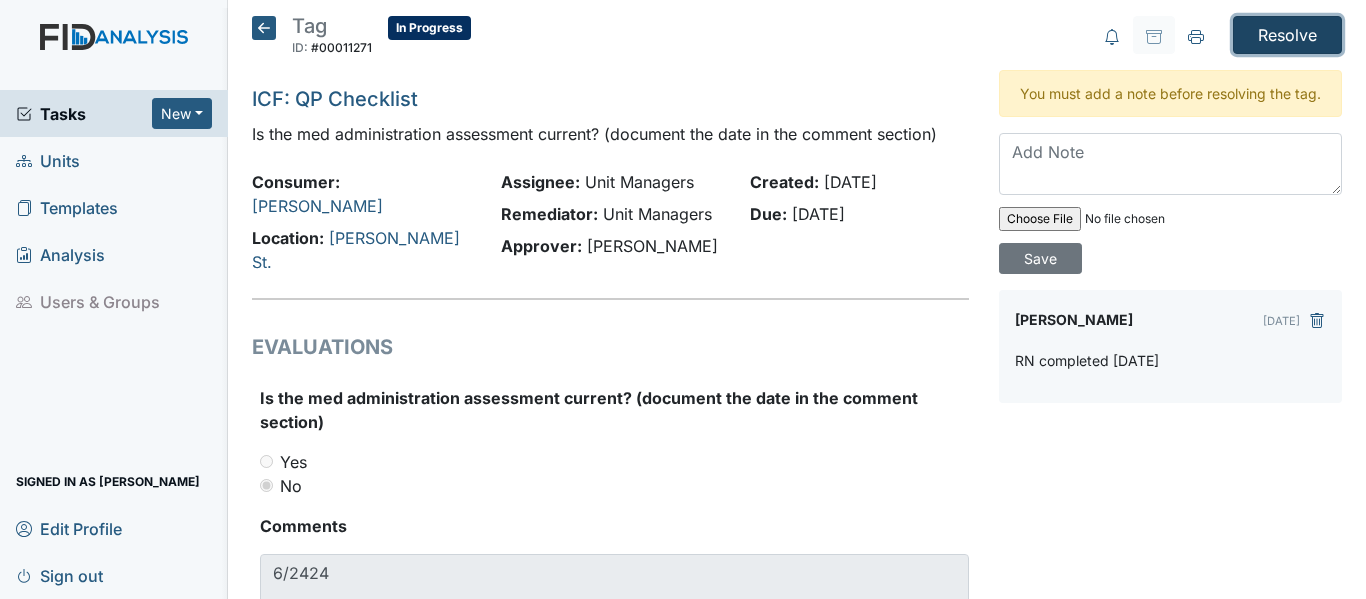 click on "Resolve" at bounding box center (1287, 35) 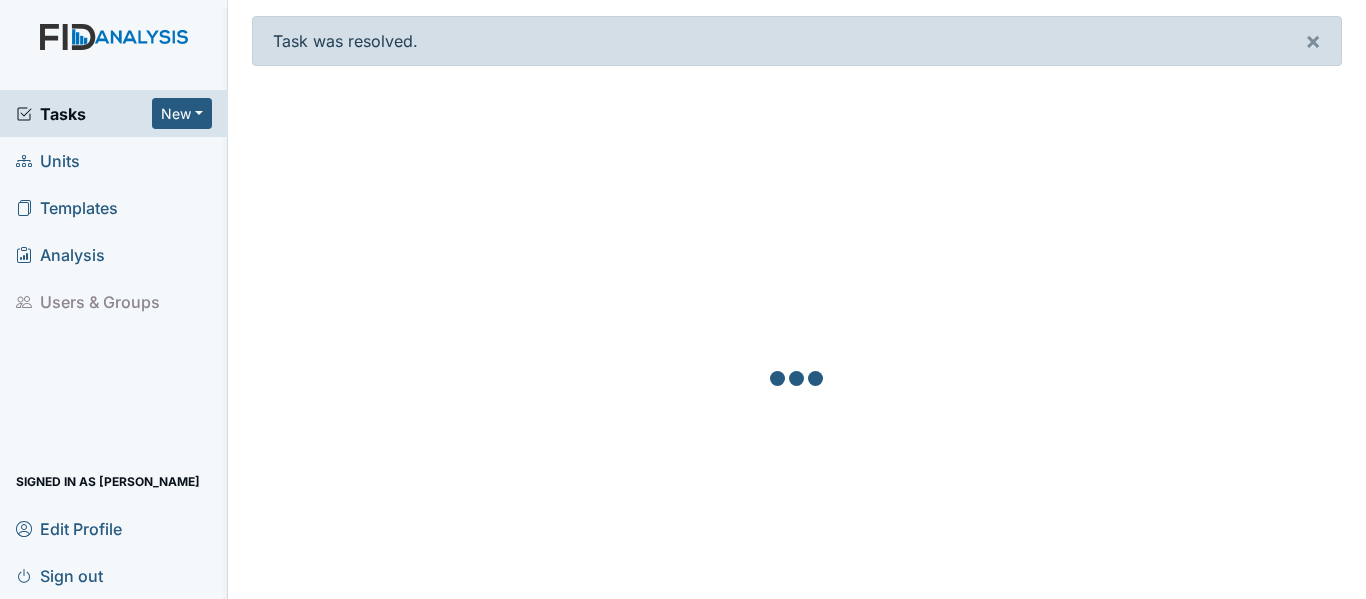 scroll, scrollTop: 0, scrollLeft: 0, axis: both 